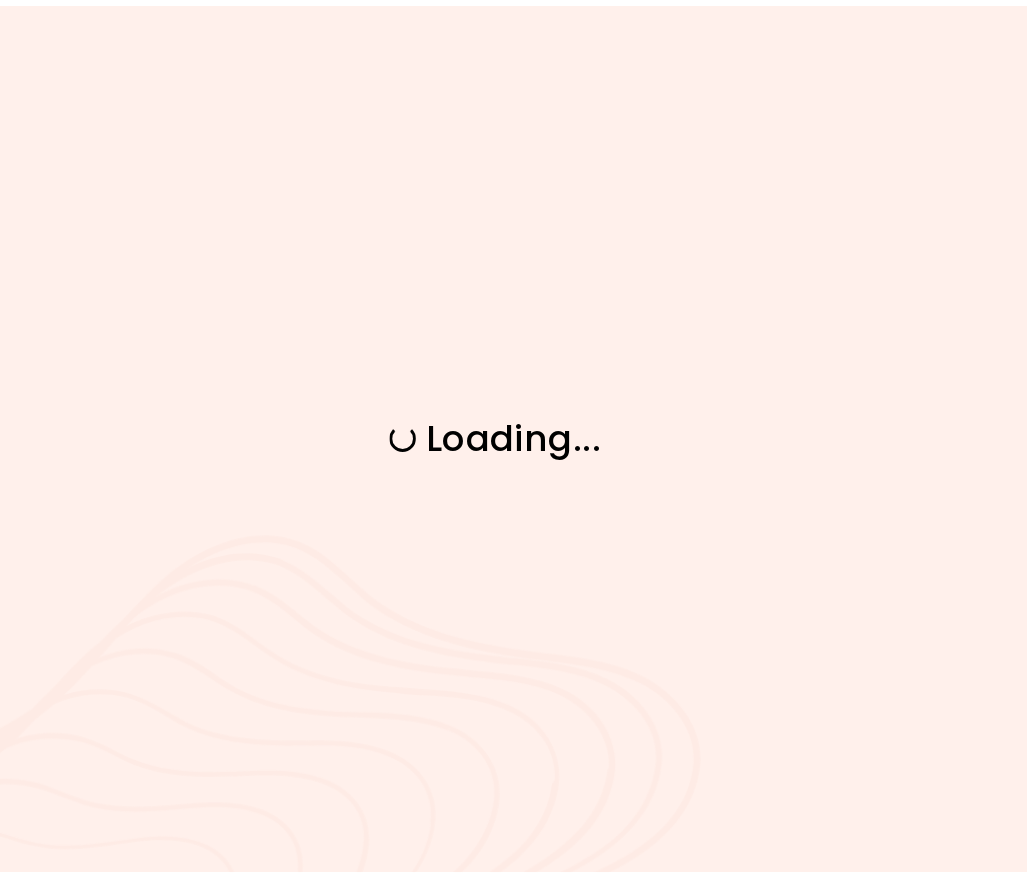 scroll, scrollTop: 0, scrollLeft: 0, axis: both 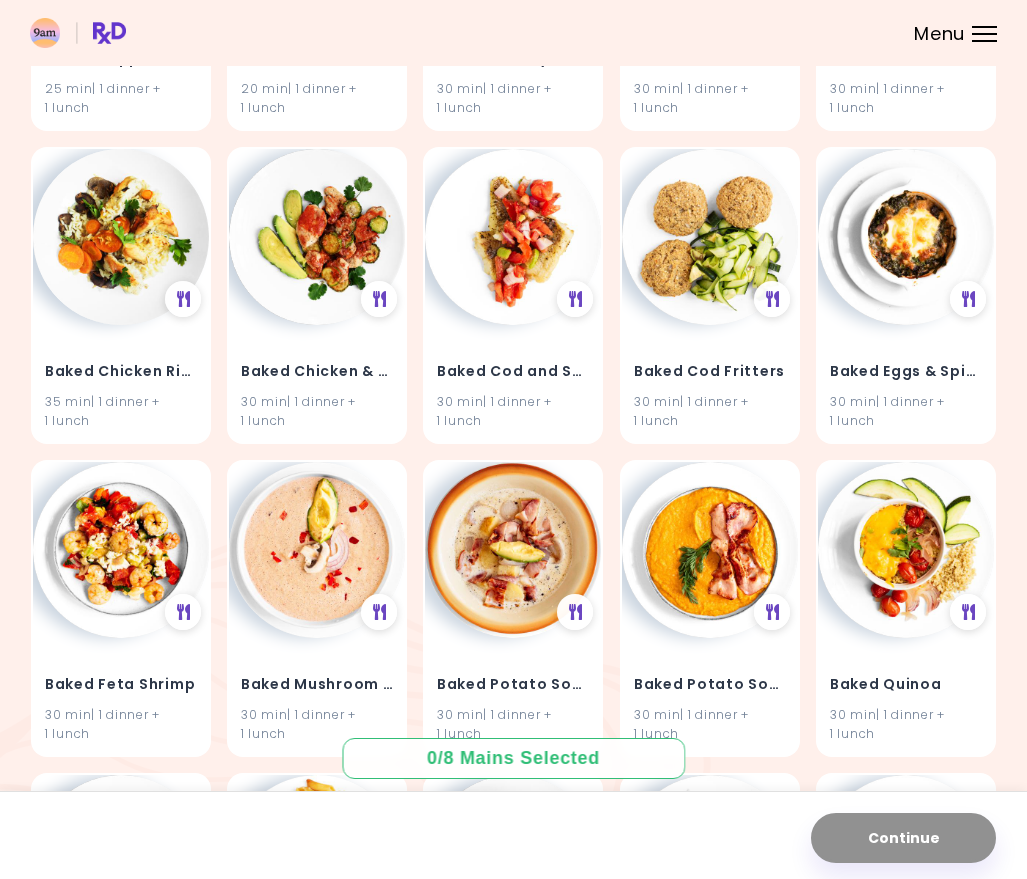 click on "0 / 8   Mains Selected" at bounding box center [514, 758] 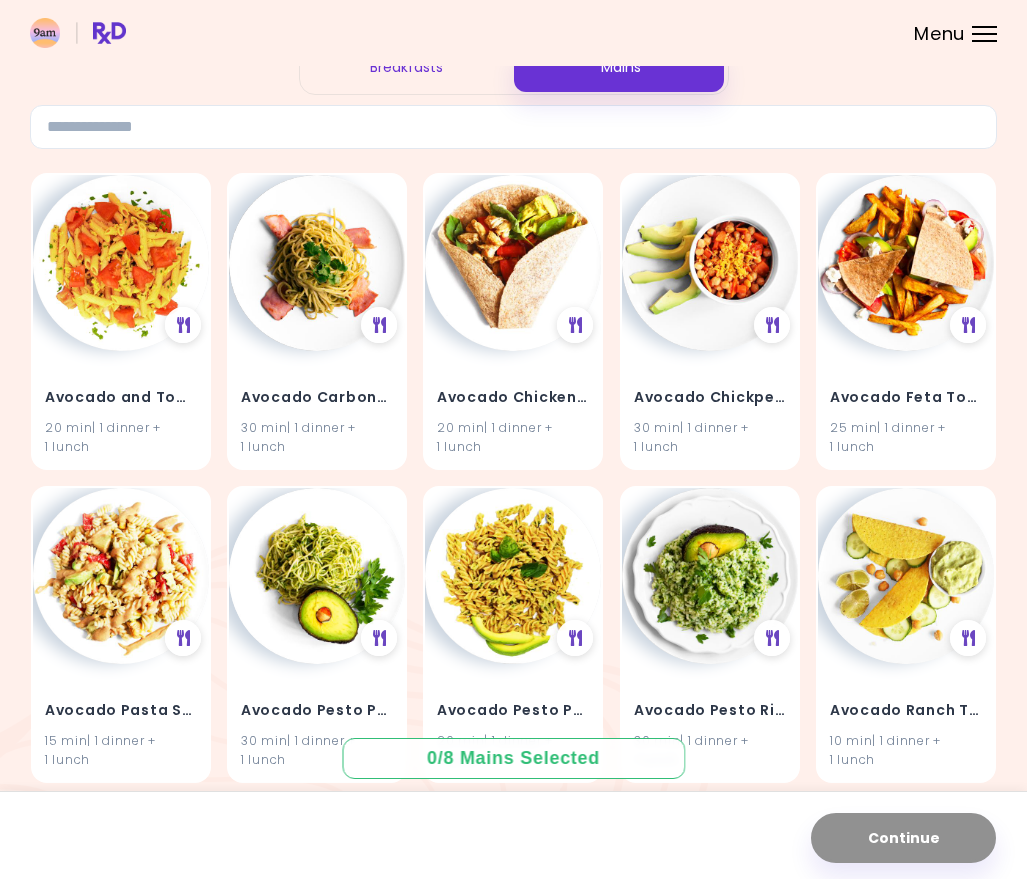 scroll, scrollTop: 0, scrollLeft: 0, axis: both 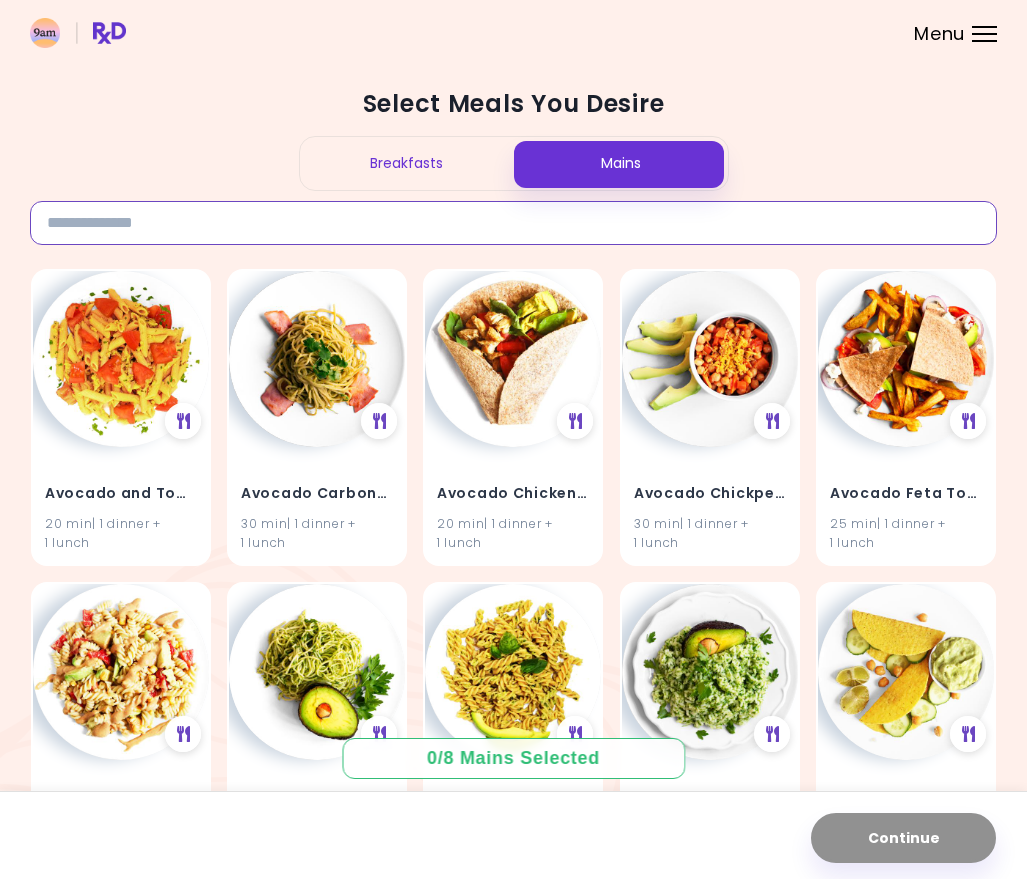 drag, startPoint x: 198, startPoint y: 227, endPoint x: 218, endPoint y: 215, distance: 23.323807 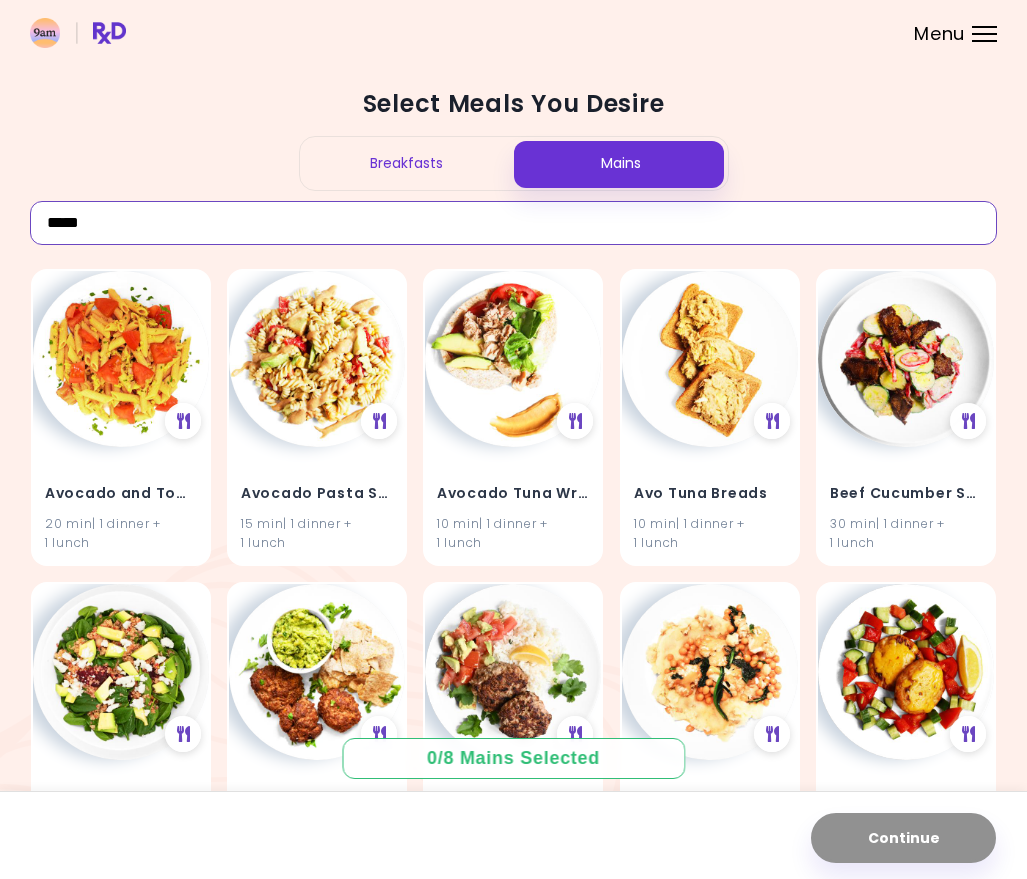 type on "*****" 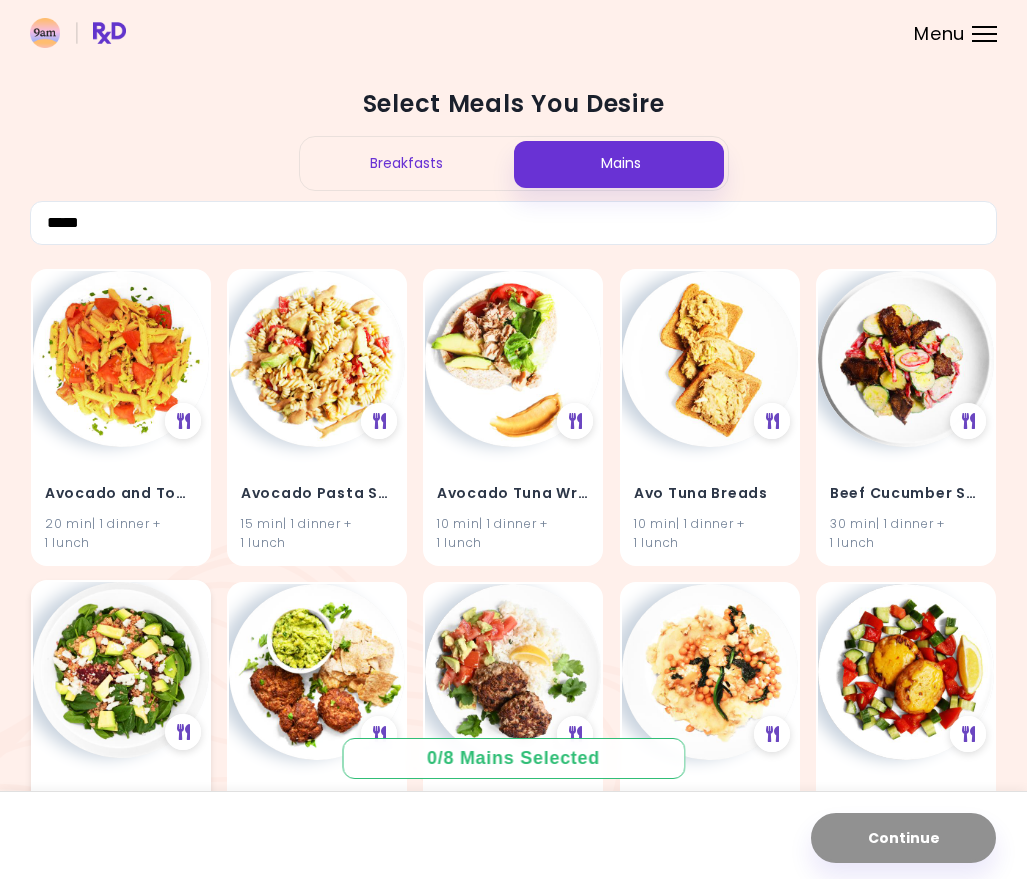 click at bounding box center (121, 670) 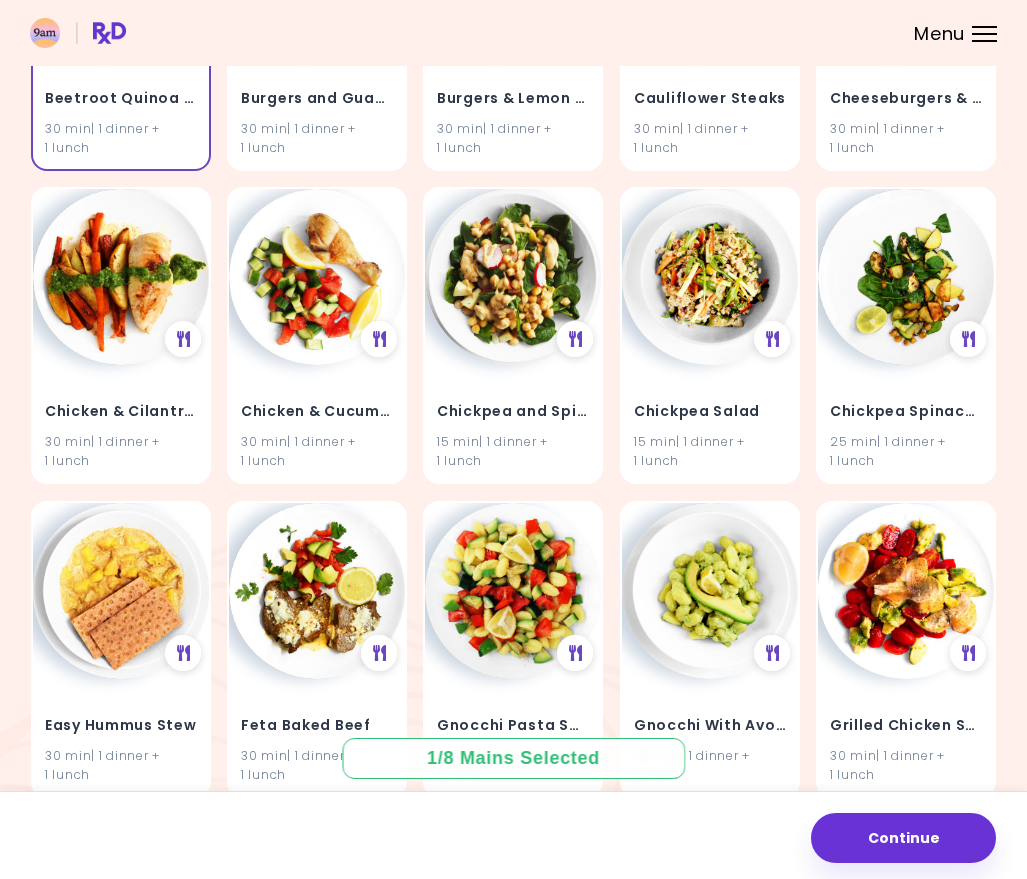 scroll, scrollTop: 1123, scrollLeft: 0, axis: vertical 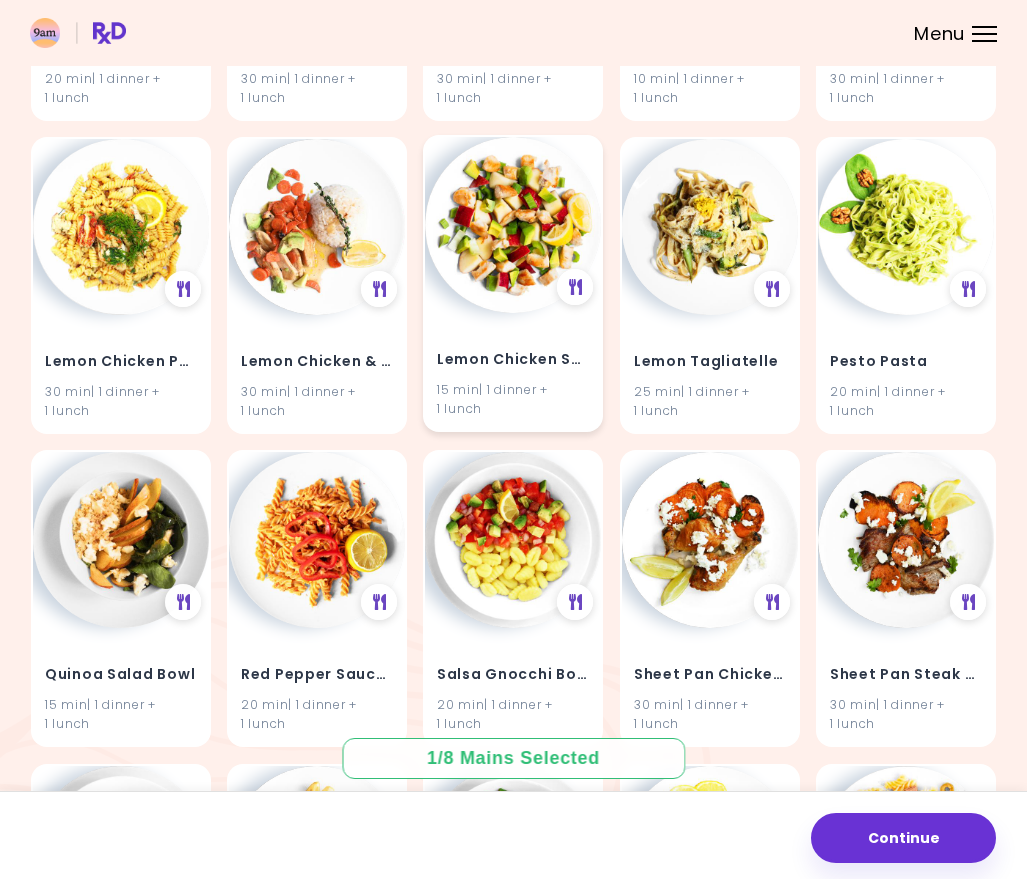 click on "Lemon Chicken Salad" at bounding box center (513, 360) 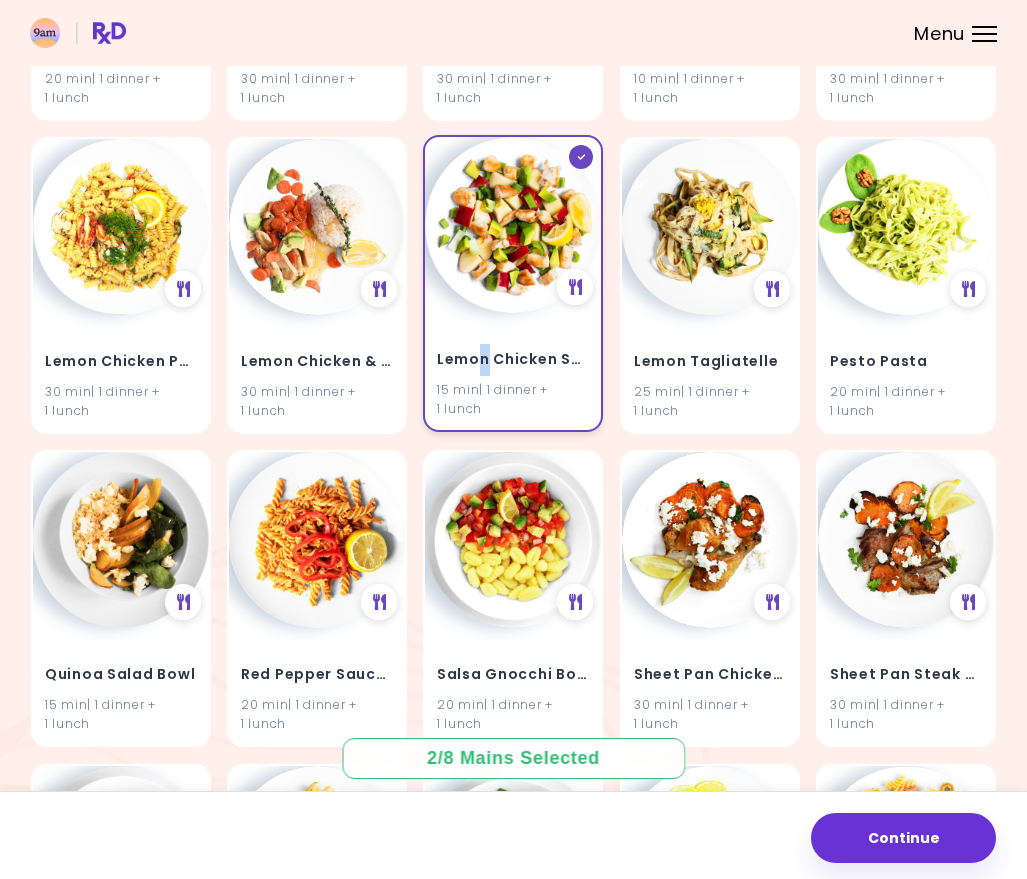 click on "Lemon Chicken Salad" at bounding box center (513, 360) 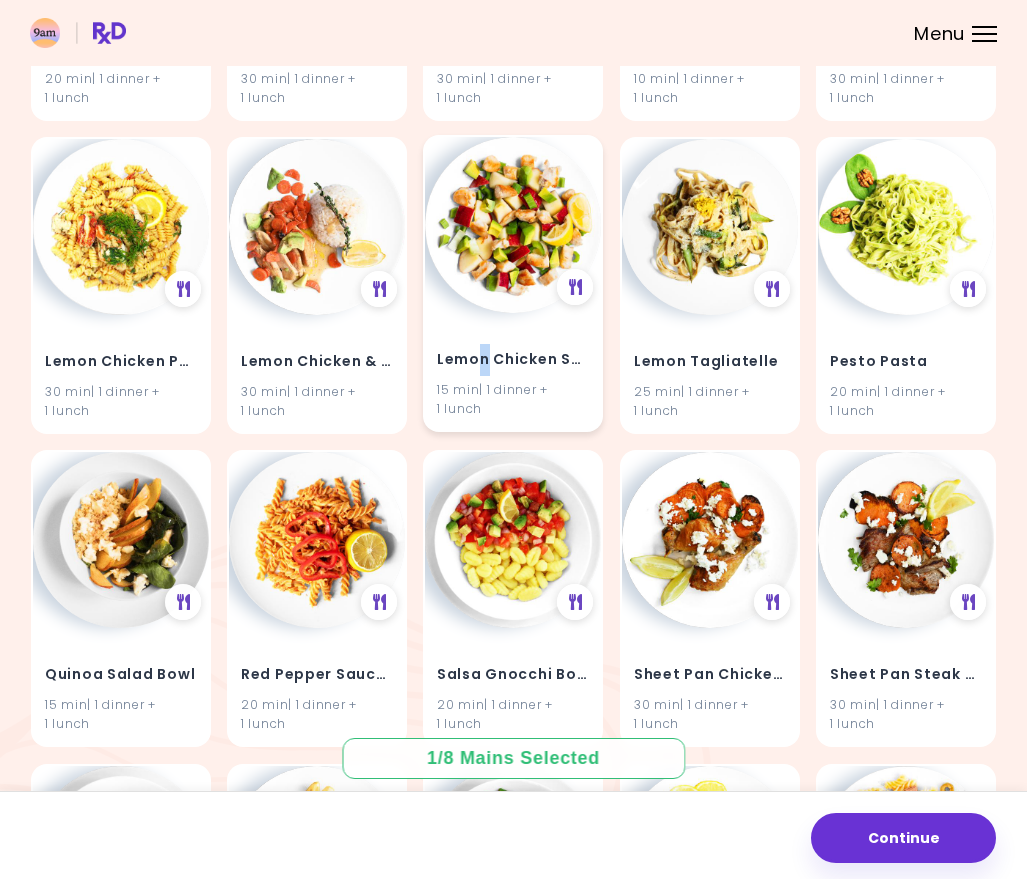 click at bounding box center [513, 225] 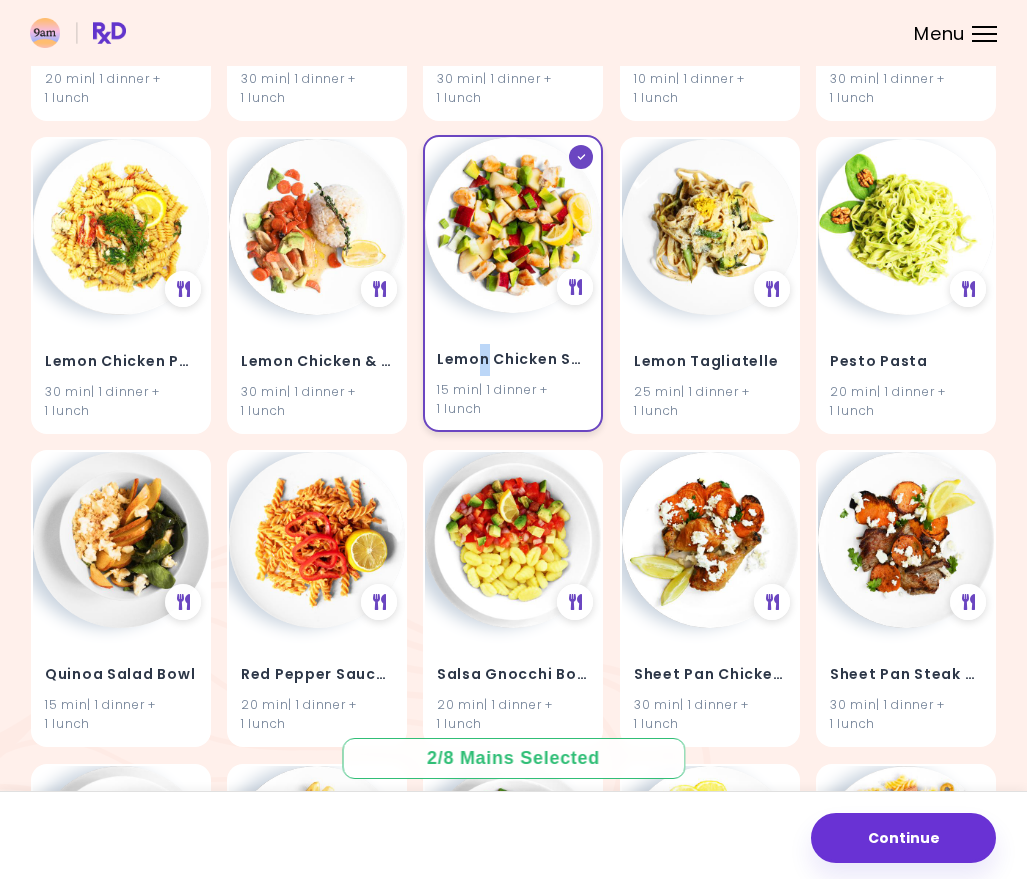 click at bounding box center (513, 225) 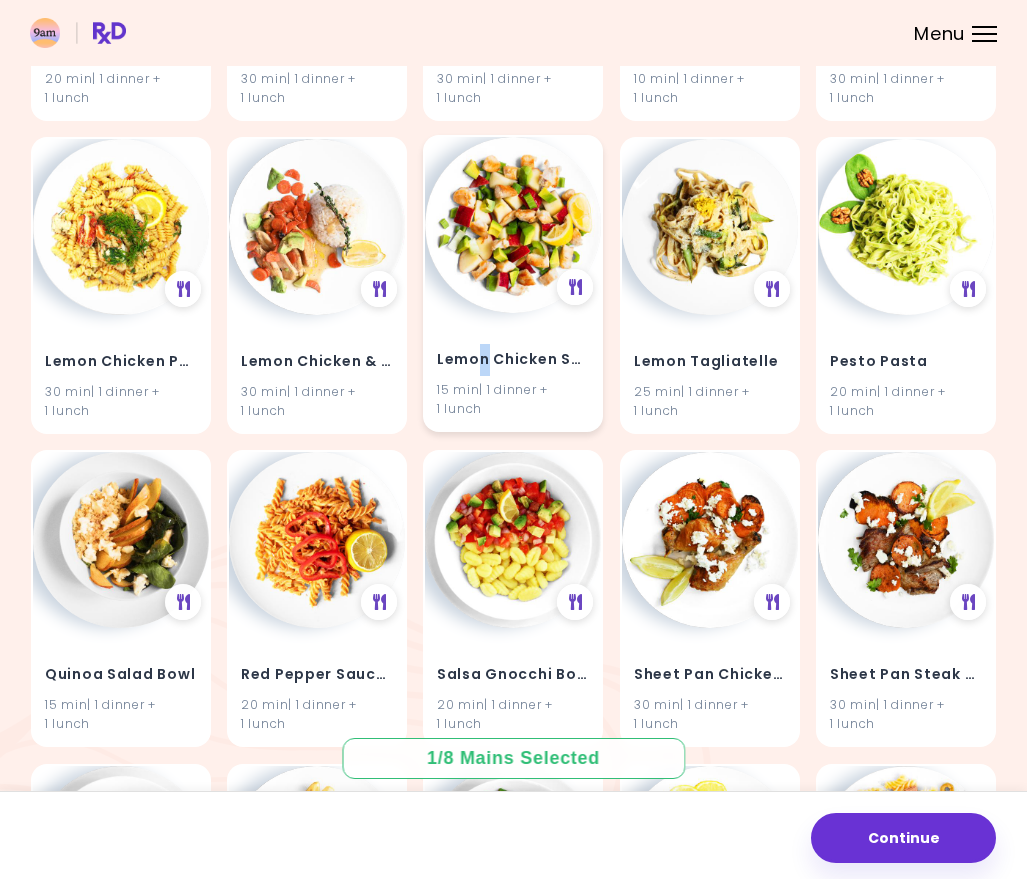 click at bounding box center [513, 225] 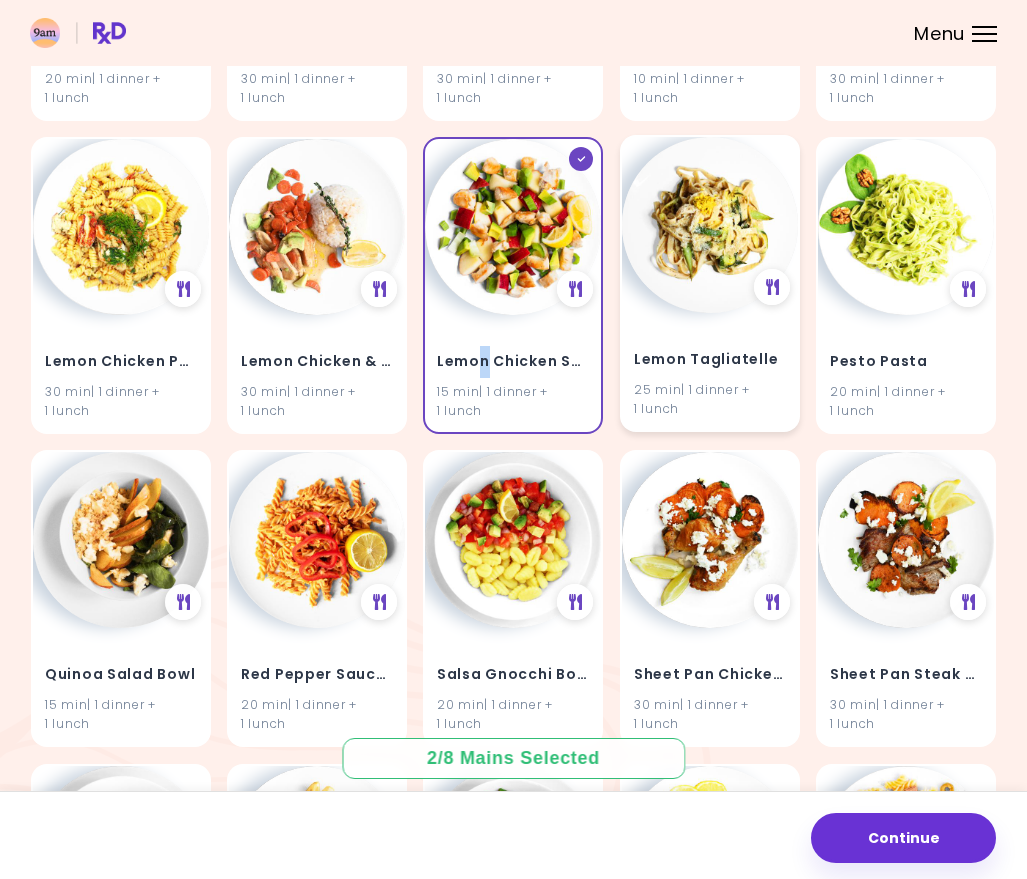 click at bounding box center [710, 225] 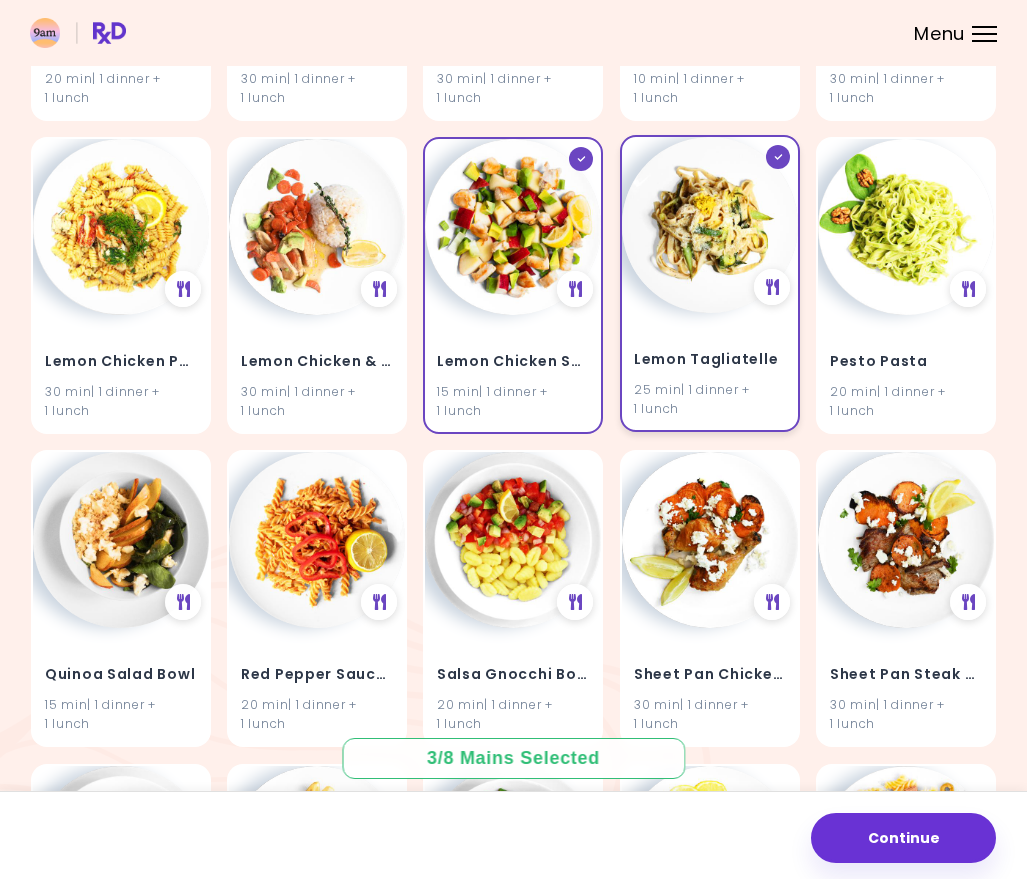 drag, startPoint x: 700, startPoint y: 240, endPoint x: 655, endPoint y: 296, distance: 71.8401 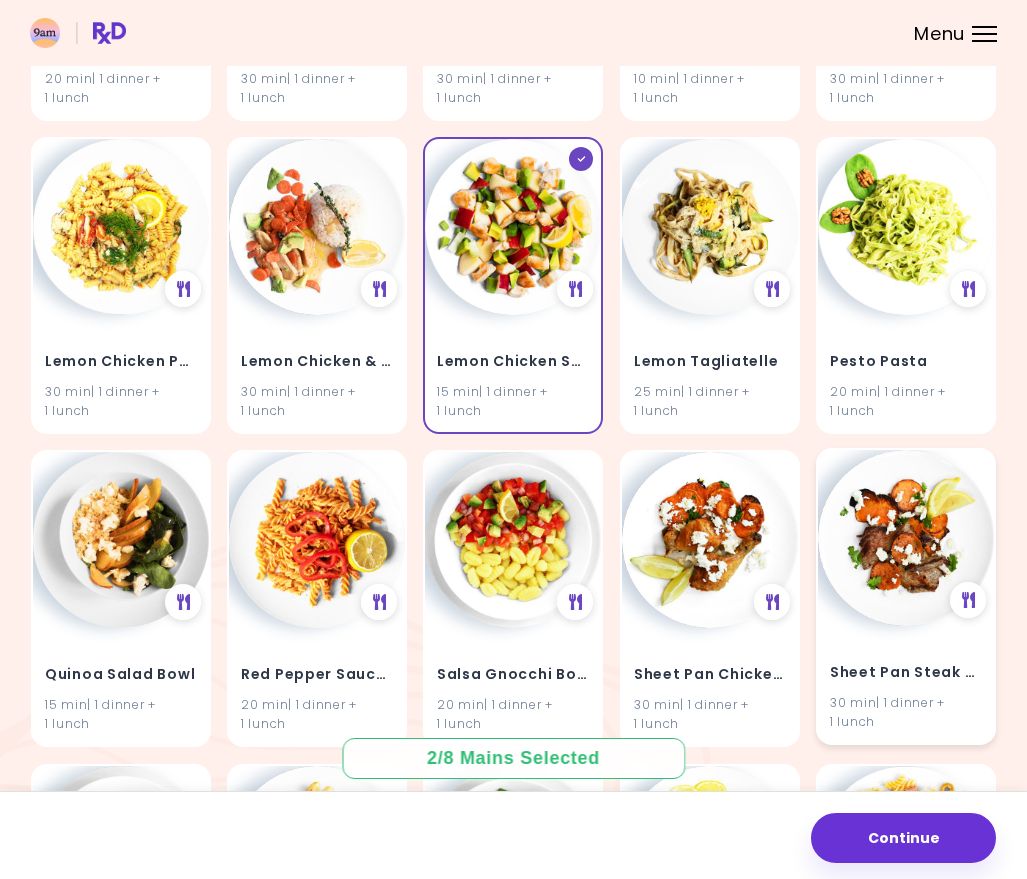 click at bounding box center (906, 538) 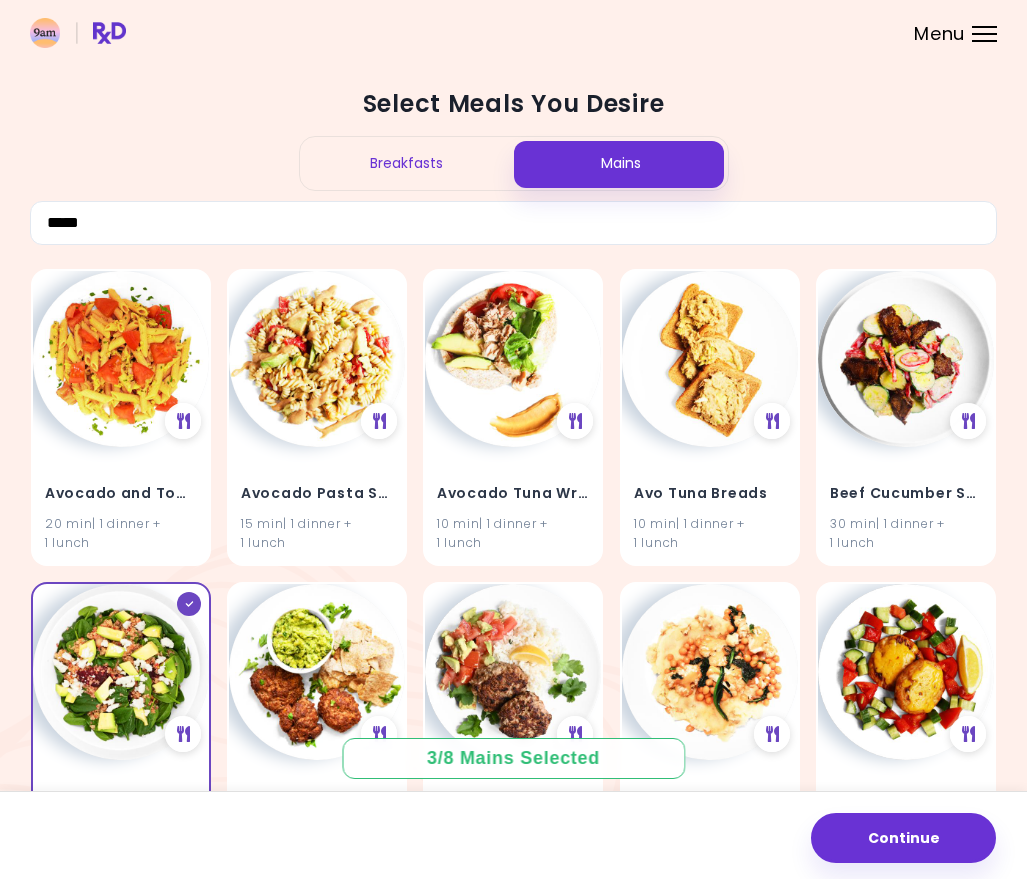 scroll, scrollTop: 1698, scrollLeft: 0, axis: vertical 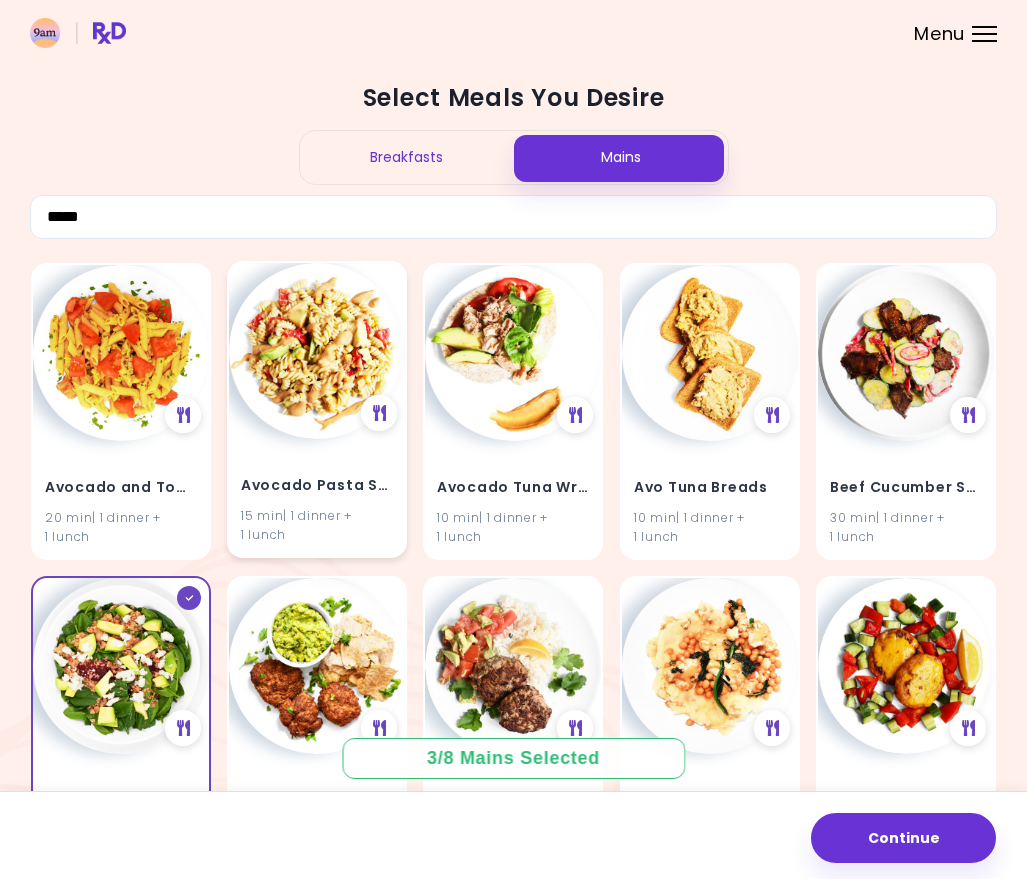 click on "Avocado Pasta Salad 15   min  |   1 dinner +
1 lunch" at bounding box center (317, 409) 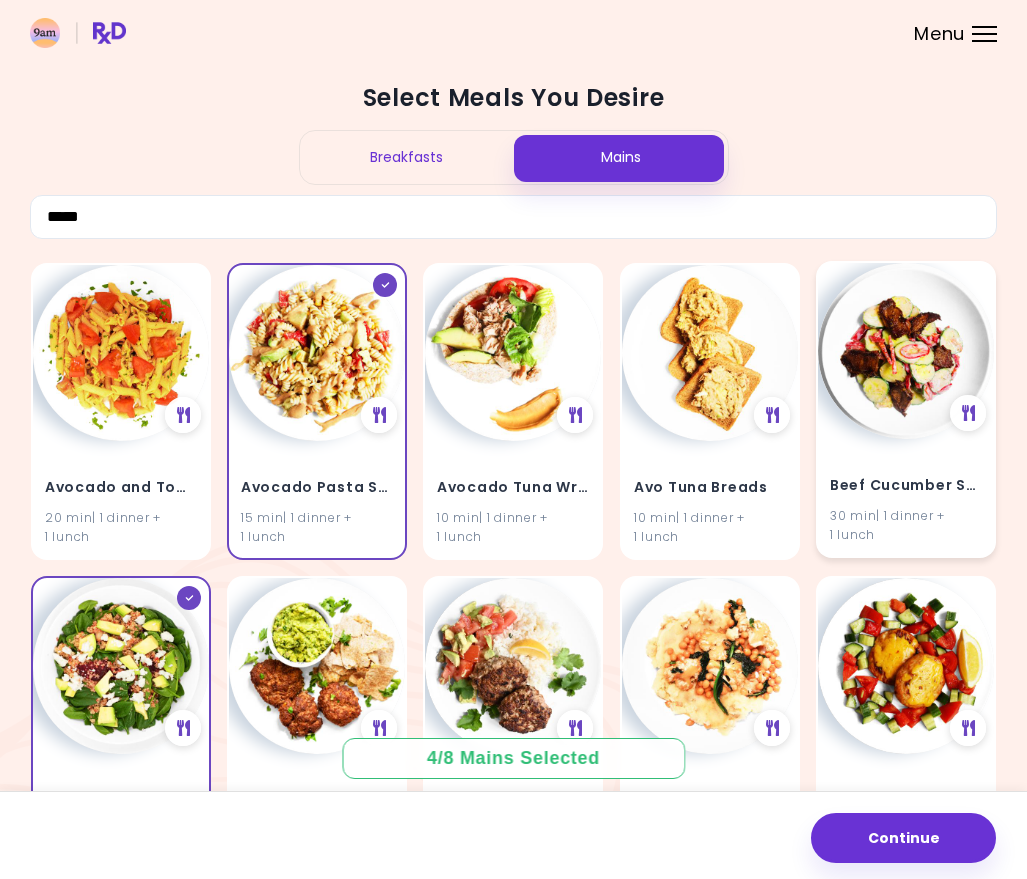 click on "Beef Cucumber Salad 30   min  |   1 dinner +
1 lunch" at bounding box center (906, 409) 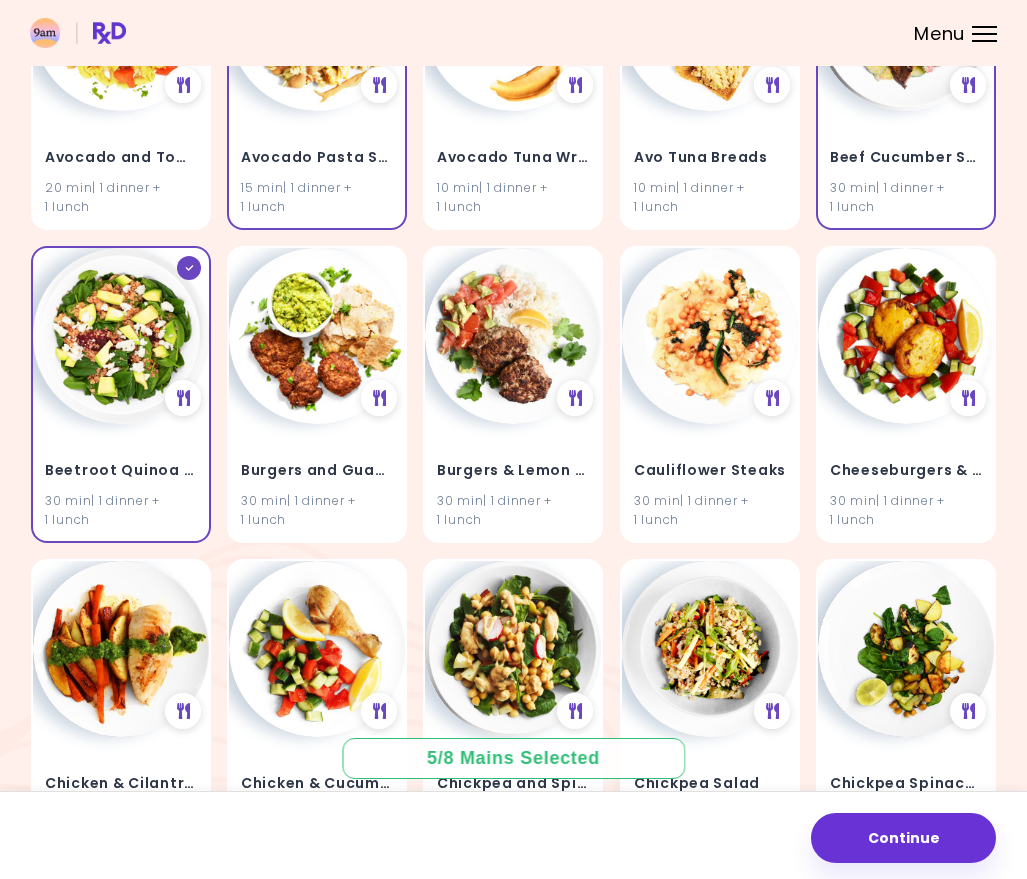 scroll, scrollTop: 351, scrollLeft: 0, axis: vertical 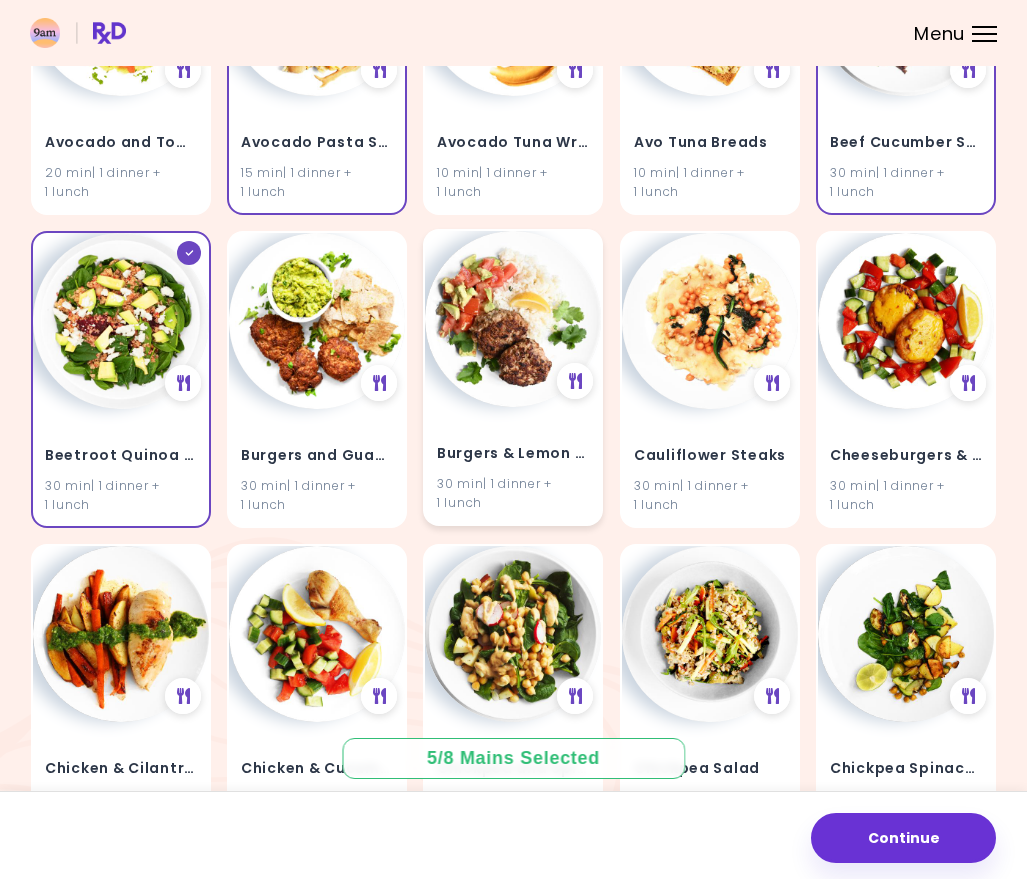 click on "Burgers & Lemon Rice 30   min  |   1 dinner +
1 lunch" at bounding box center [513, 377] 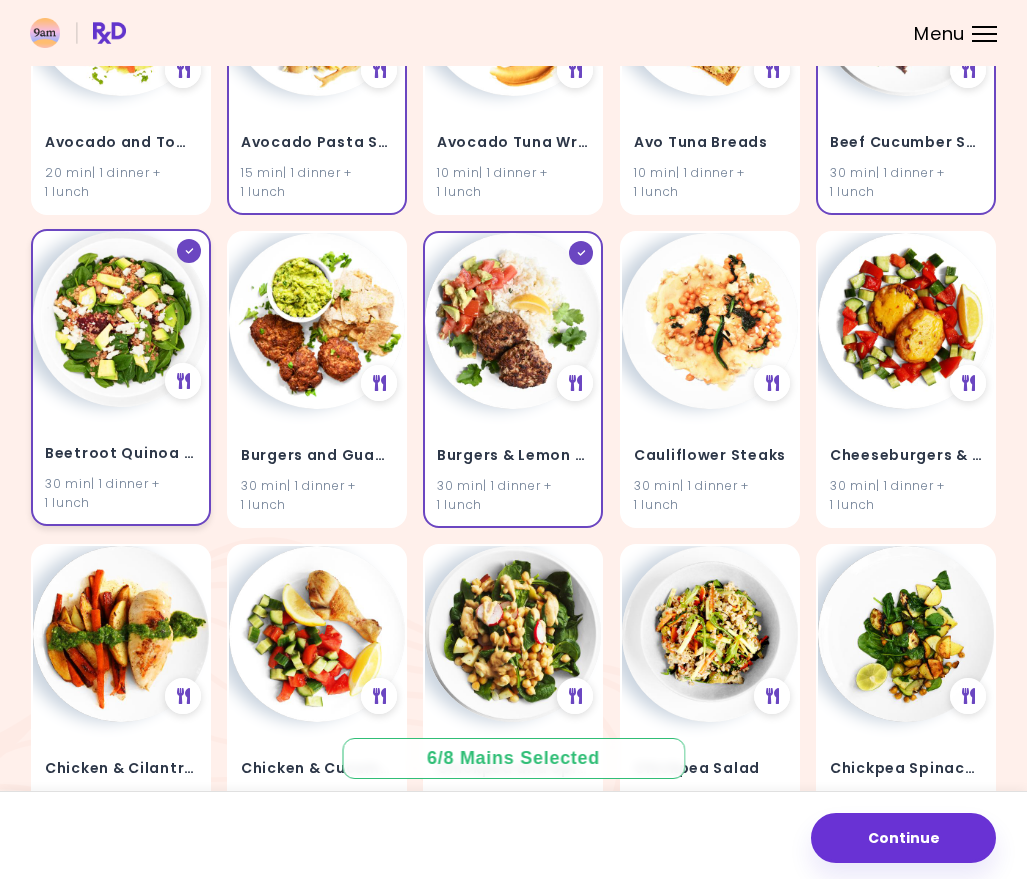 click 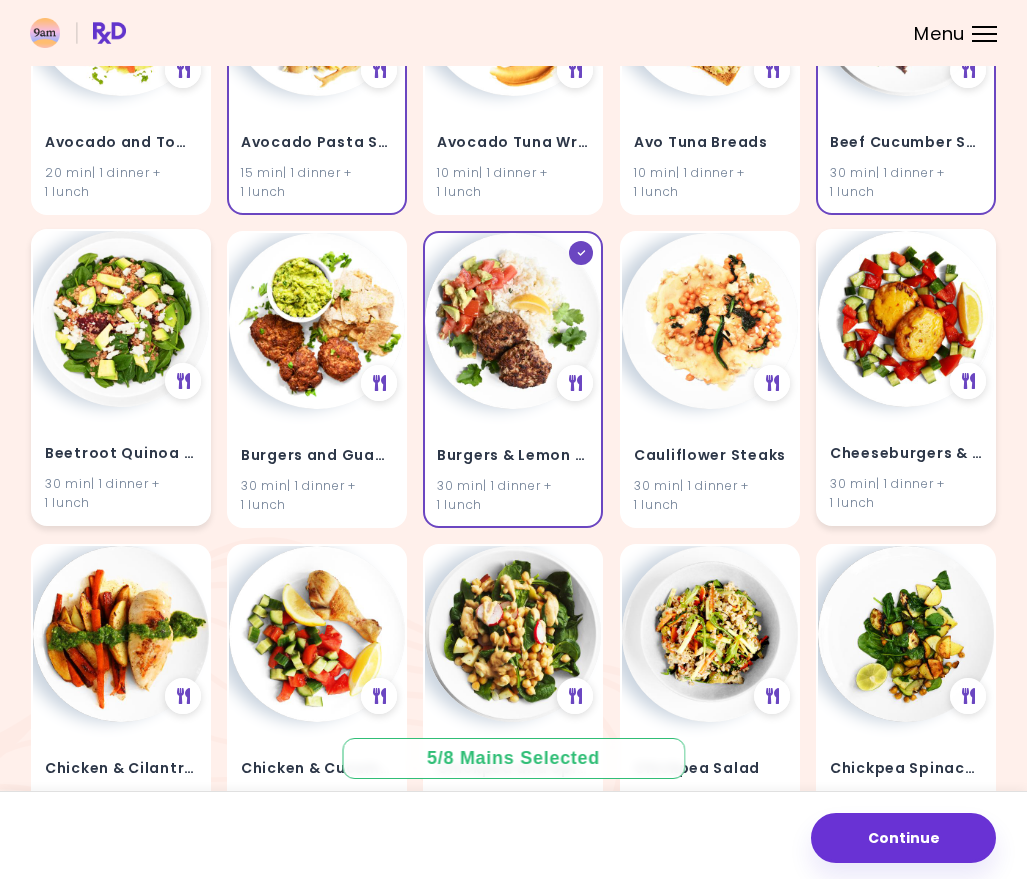 click on "Cheeseburgers & Salad 30   min  |   1 dinner +
1 lunch" at bounding box center (906, 377) 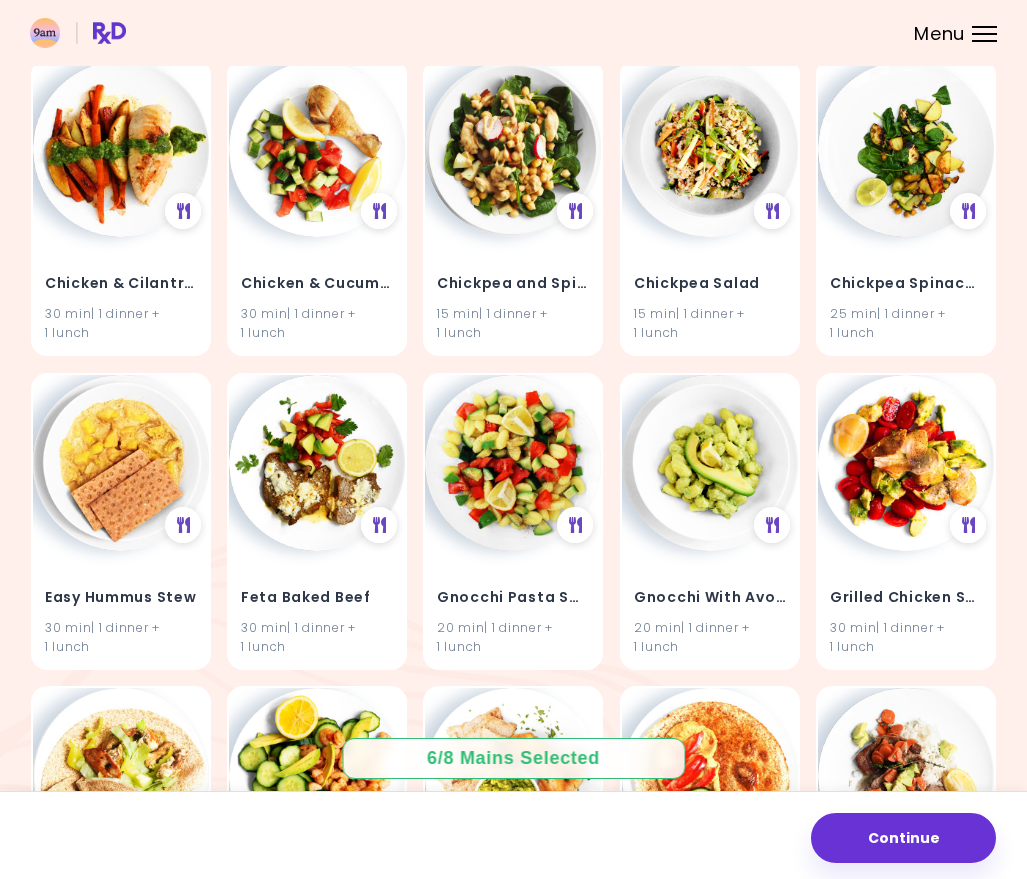 scroll, scrollTop: 839, scrollLeft: 0, axis: vertical 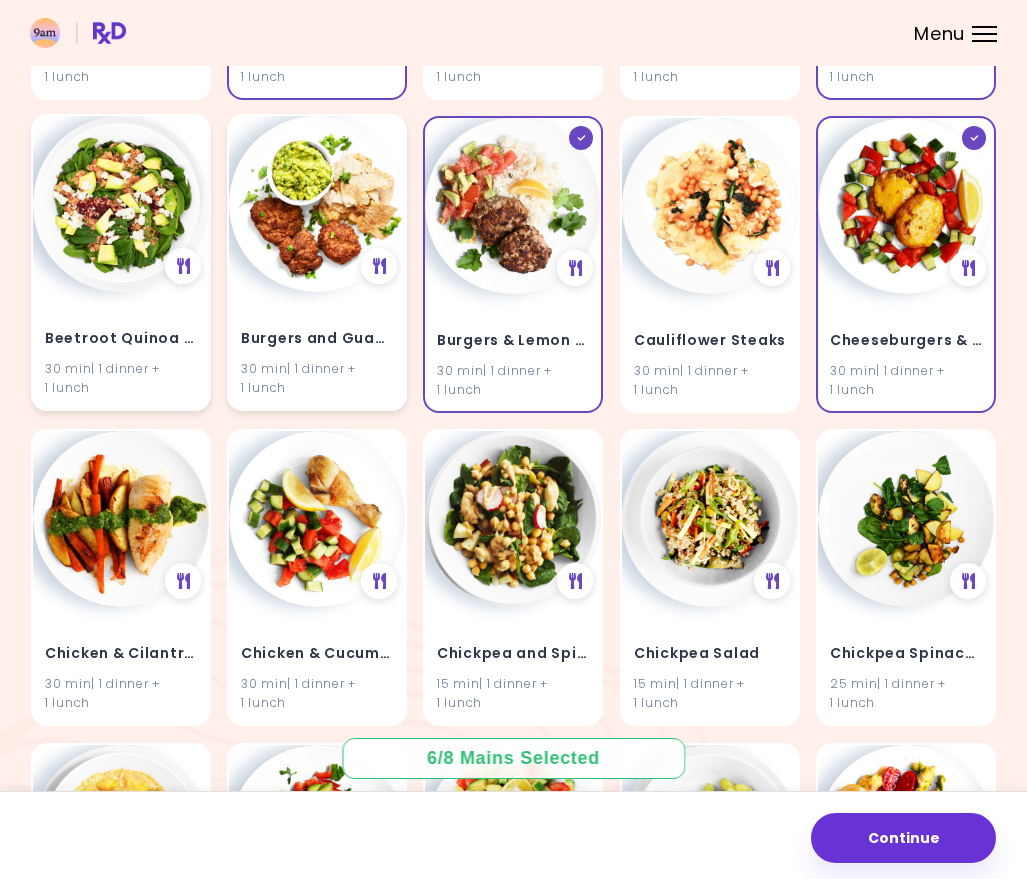 click on "Burgers and Guacamole 30   min  |   1 dinner +
1 lunch" at bounding box center (317, 262) 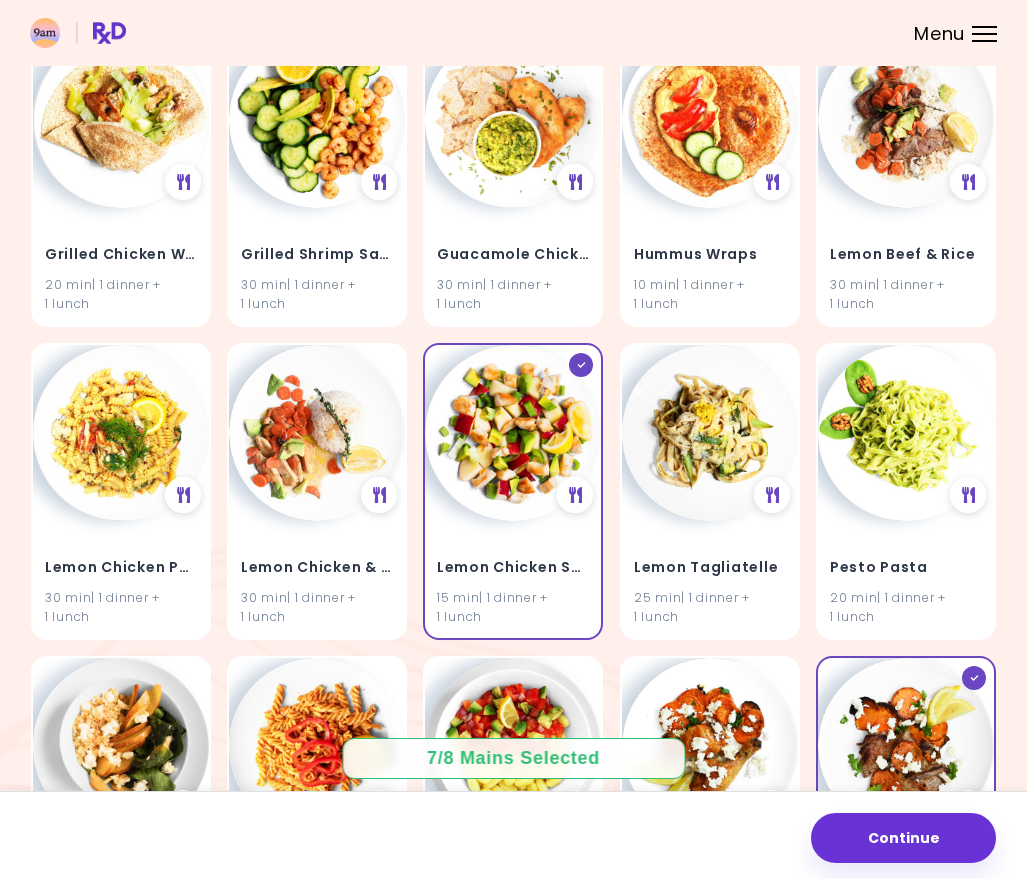 scroll, scrollTop: 1439, scrollLeft: 0, axis: vertical 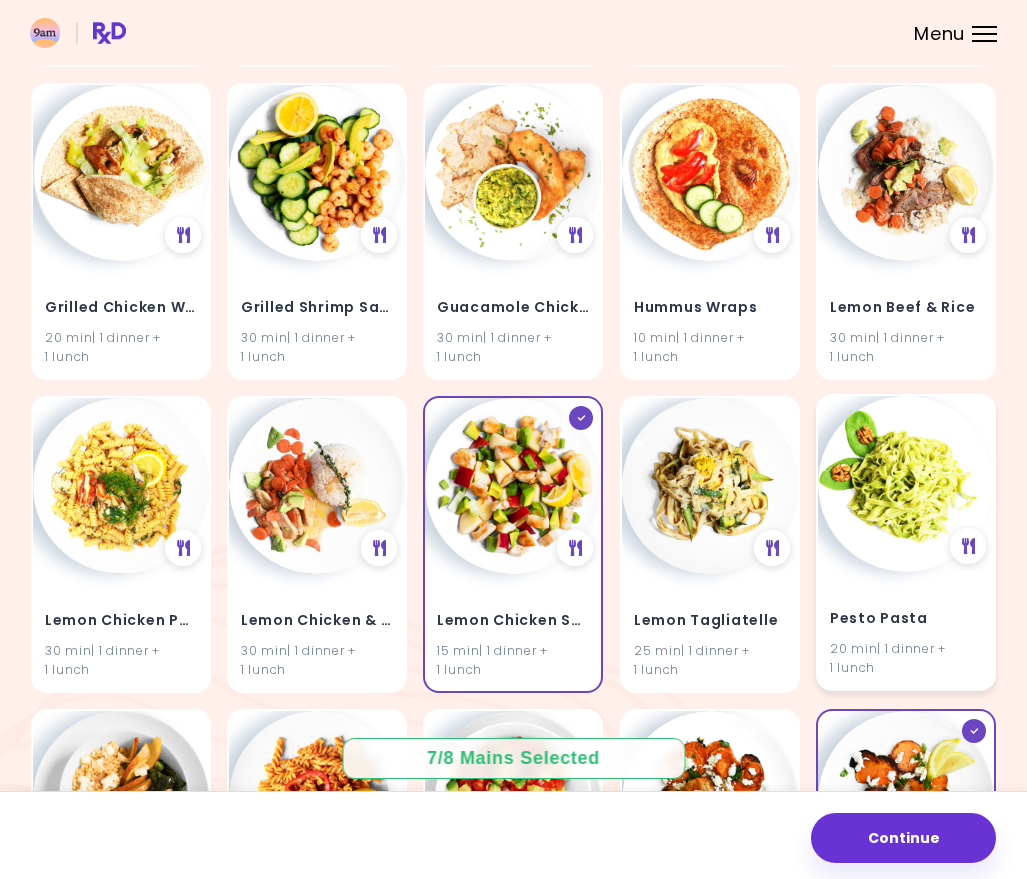 click at bounding box center (906, 484) 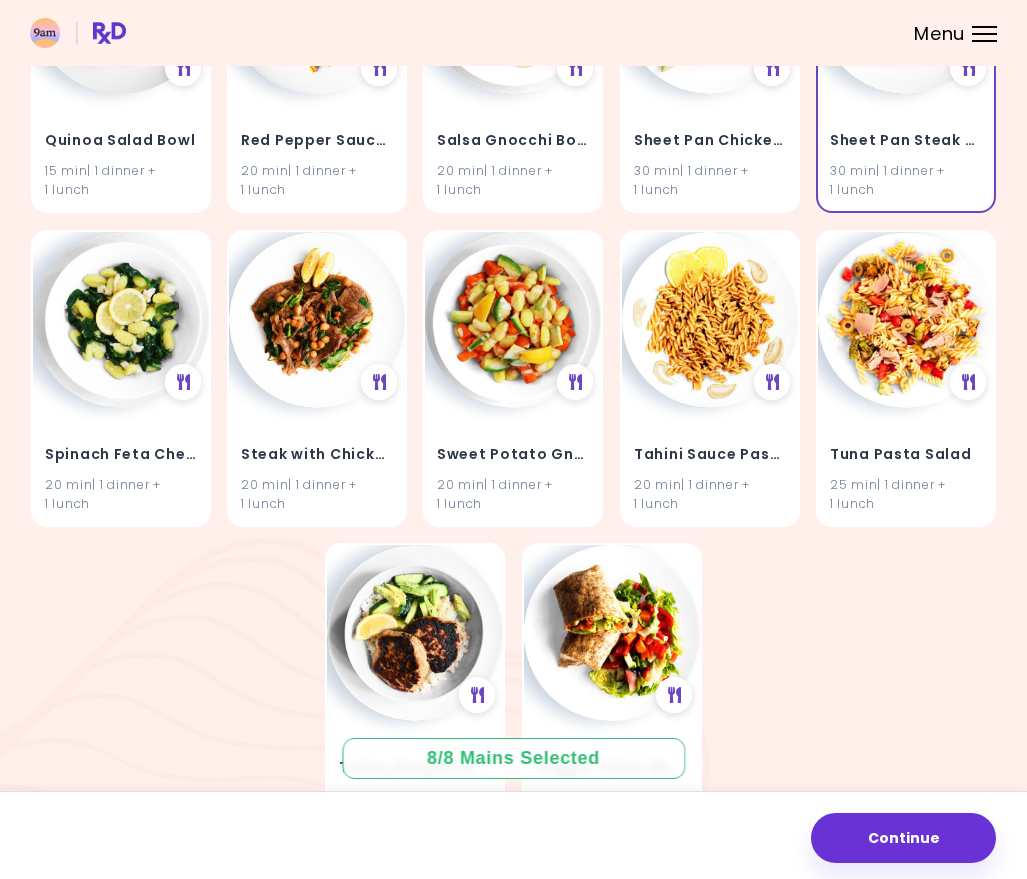 scroll, scrollTop: 2269, scrollLeft: 0, axis: vertical 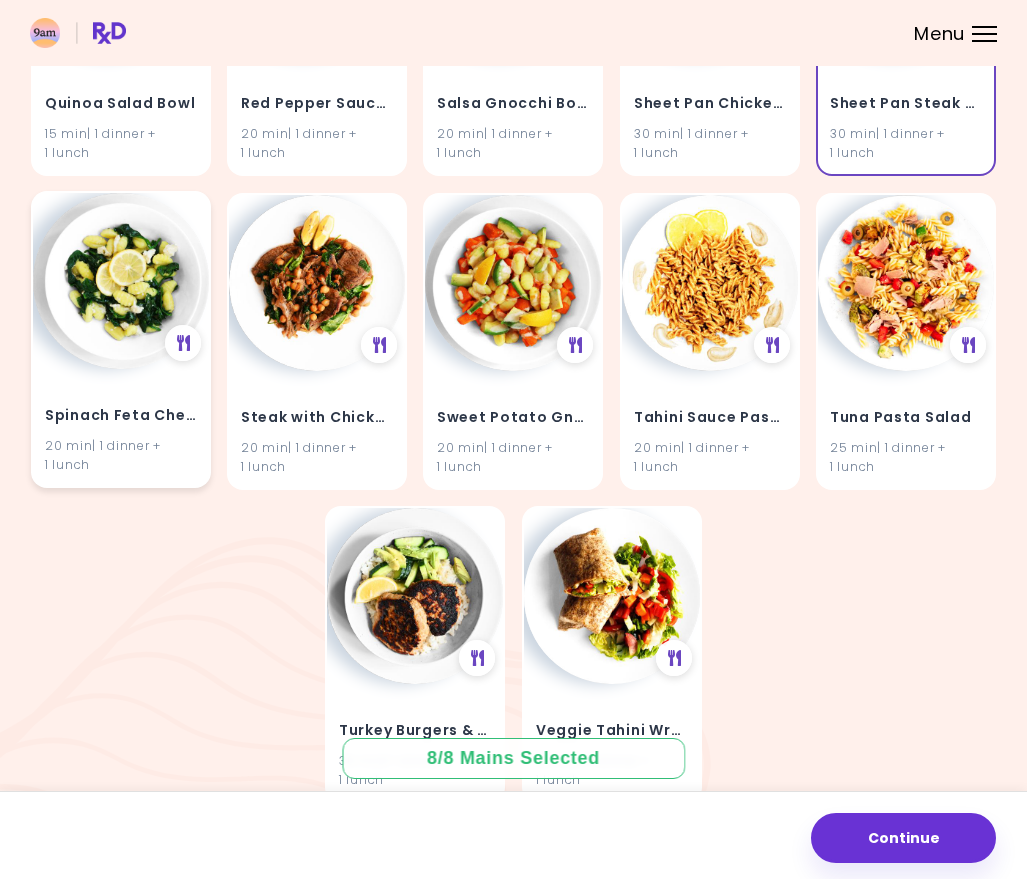 click on "Spinach Feta Cheese Gnocchi Bowl 20   min  |   1 dinner +
1 lunch" at bounding box center (121, 339) 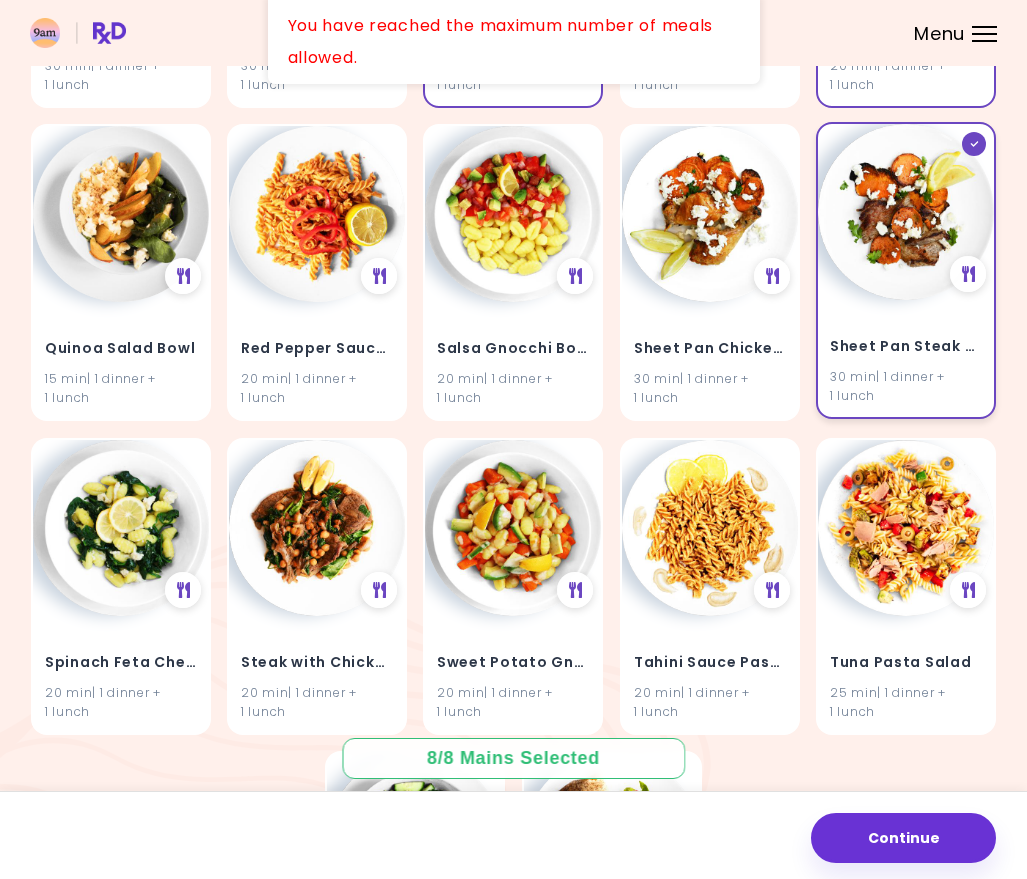 scroll, scrollTop: 2012, scrollLeft: 0, axis: vertical 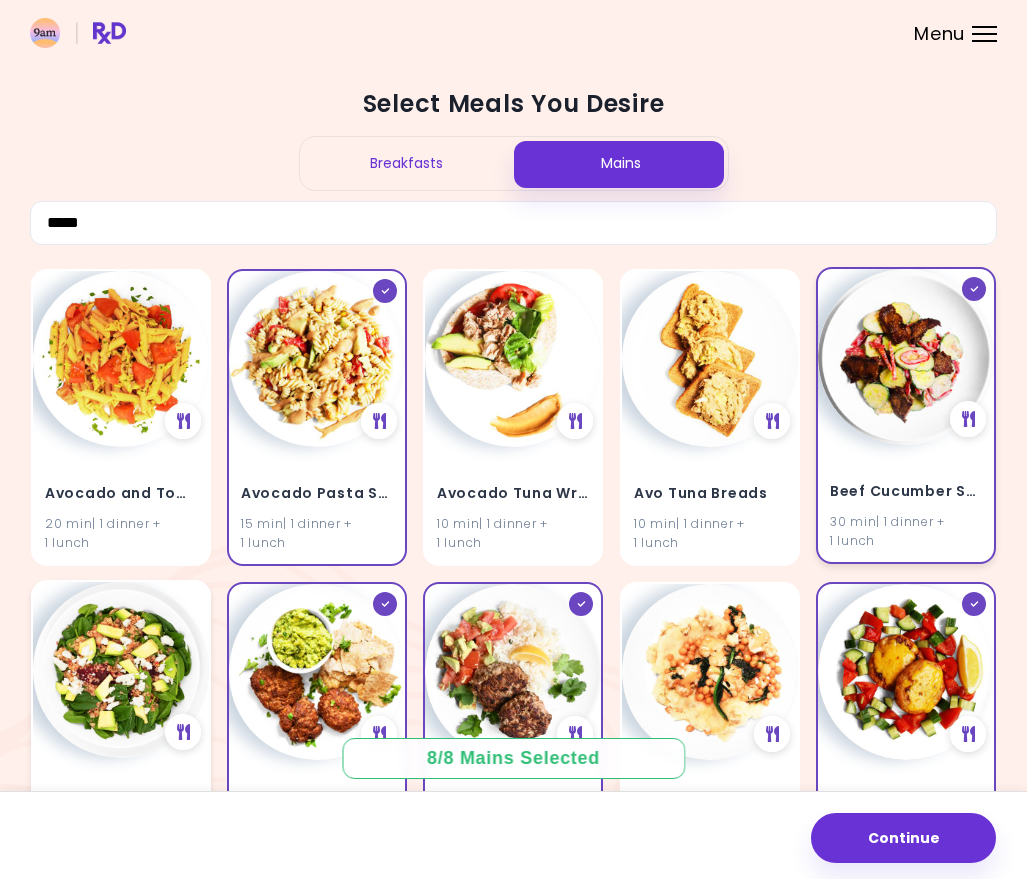 click at bounding box center (974, 289) 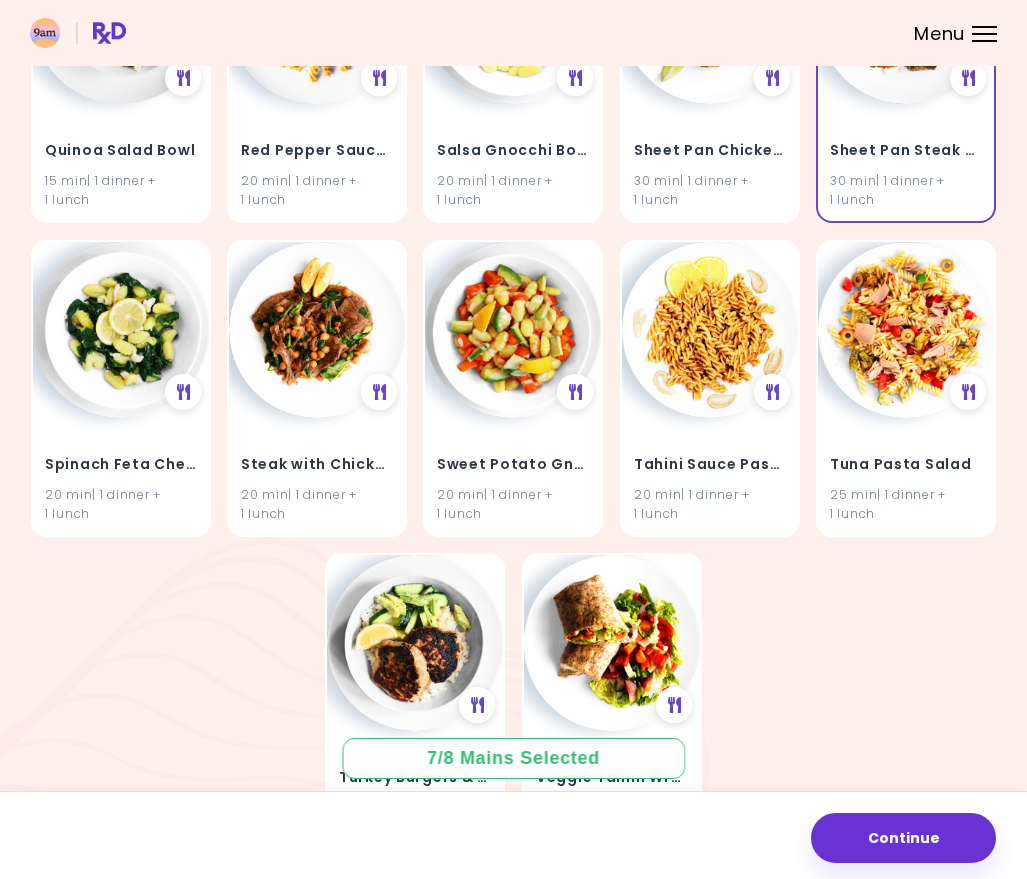 scroll, scrollTop: 2269, scrollLeft: 0, axis: vertical 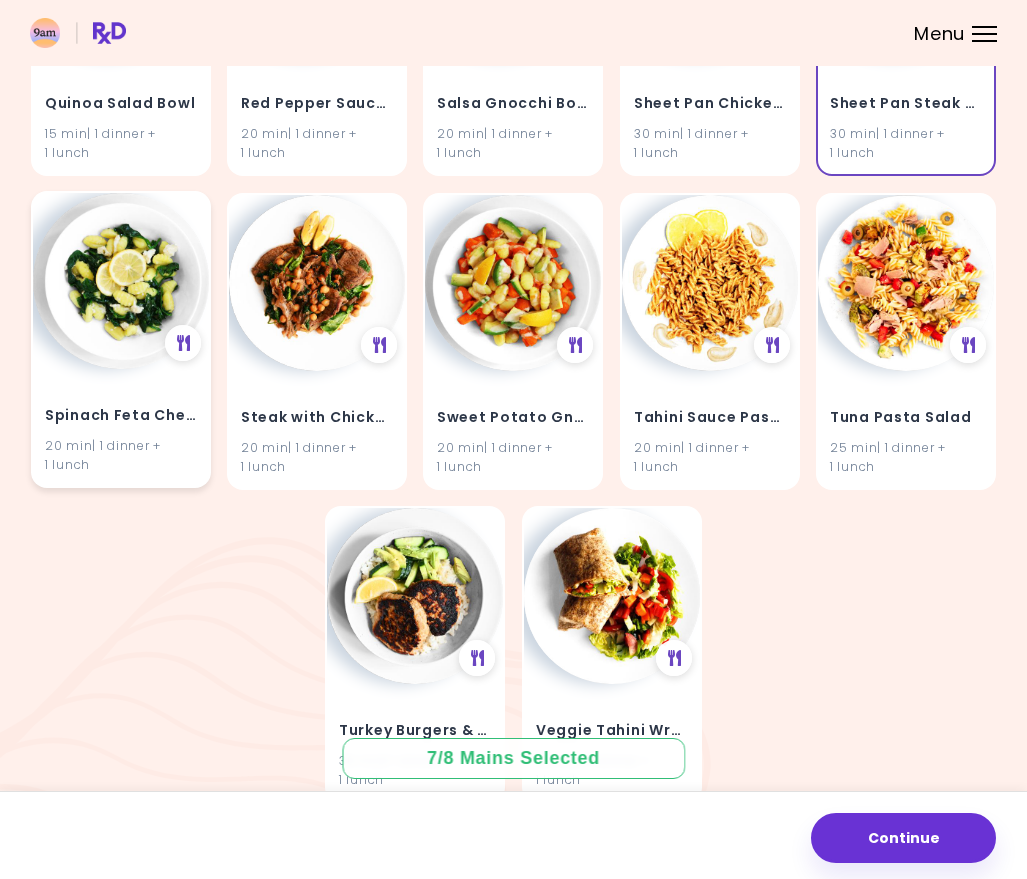 click on "Spinach Feta Cheese Gnocchi Bowl 20   min  |   1 dinner +
1 lunch" at bounding box center [121, 339] 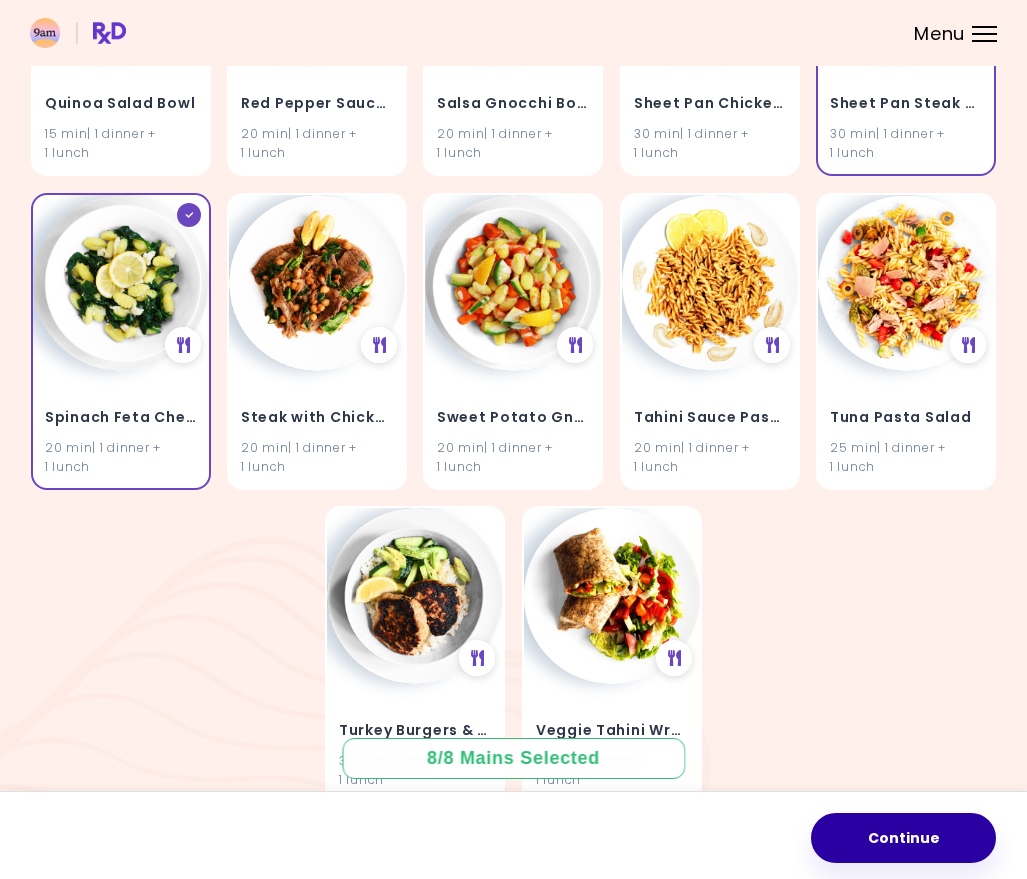 click on "Continue" at bounding box center [903, 838] 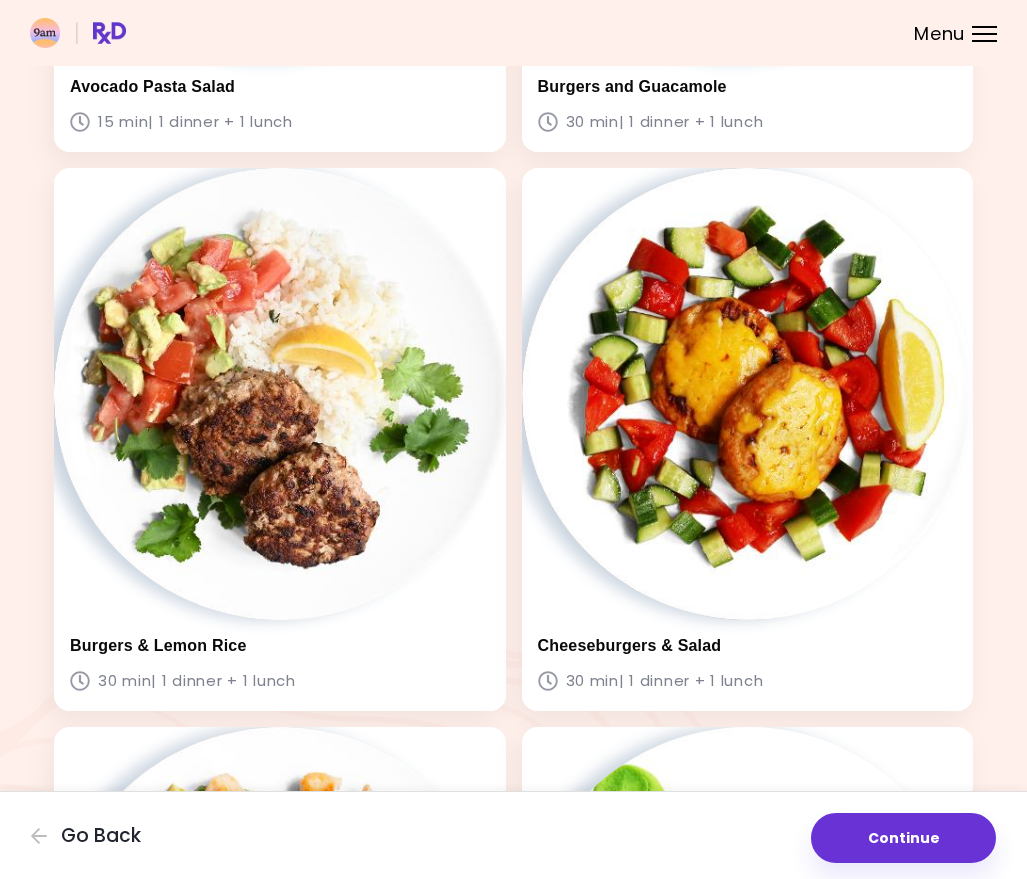 scroll, scrollTop: 0, scrollLeft: 0, axis: both 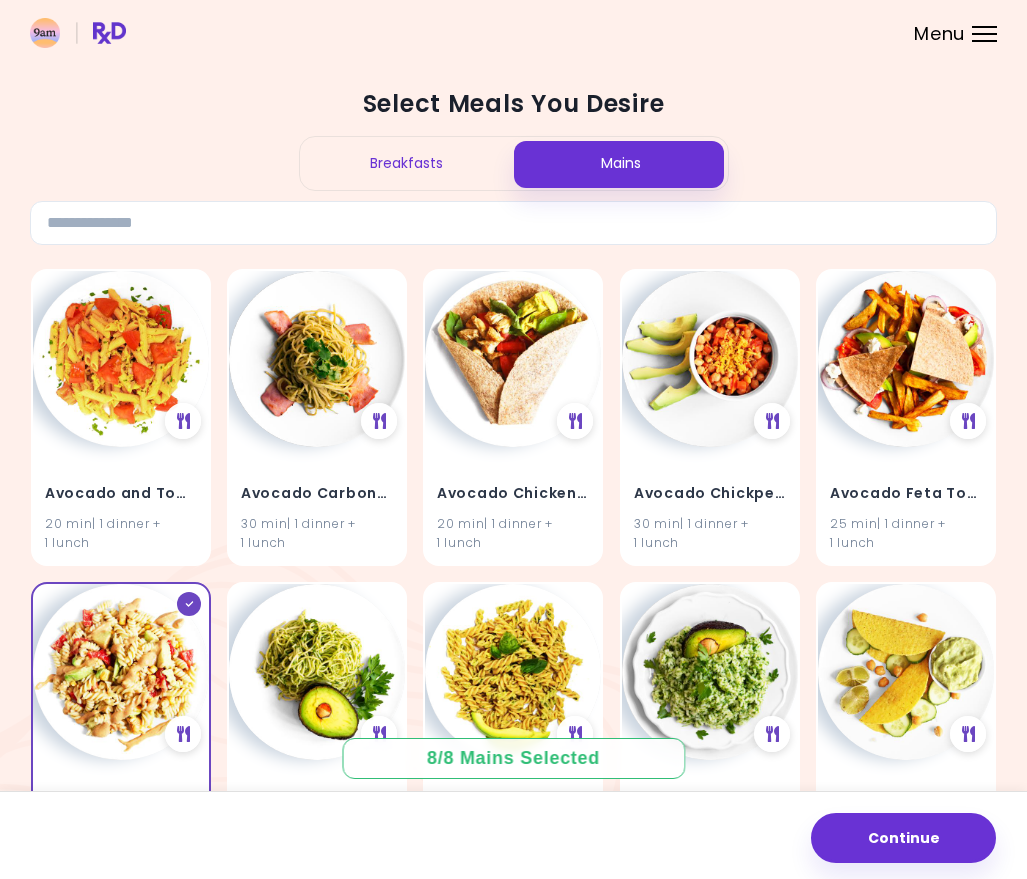 click on "Breakfasts" at bounding box center (407, 163) 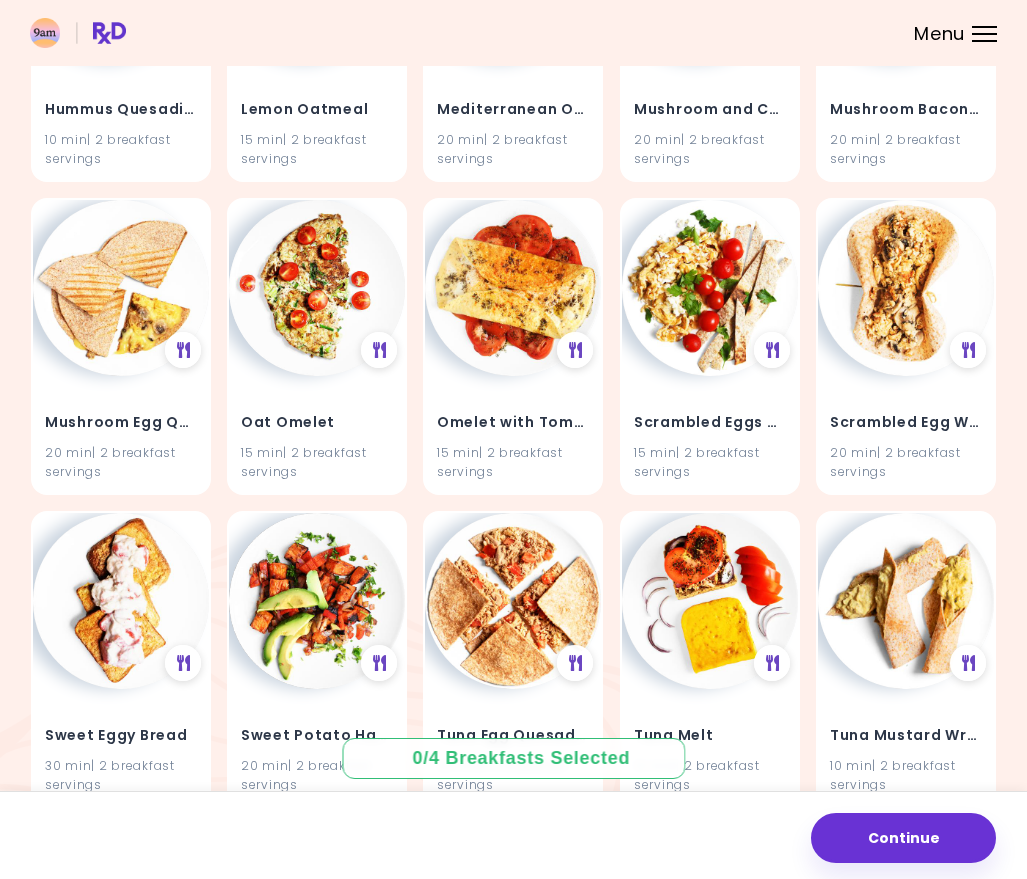 scroll, scrollTop: 1362, scrollLeft: 0, axis: vertical 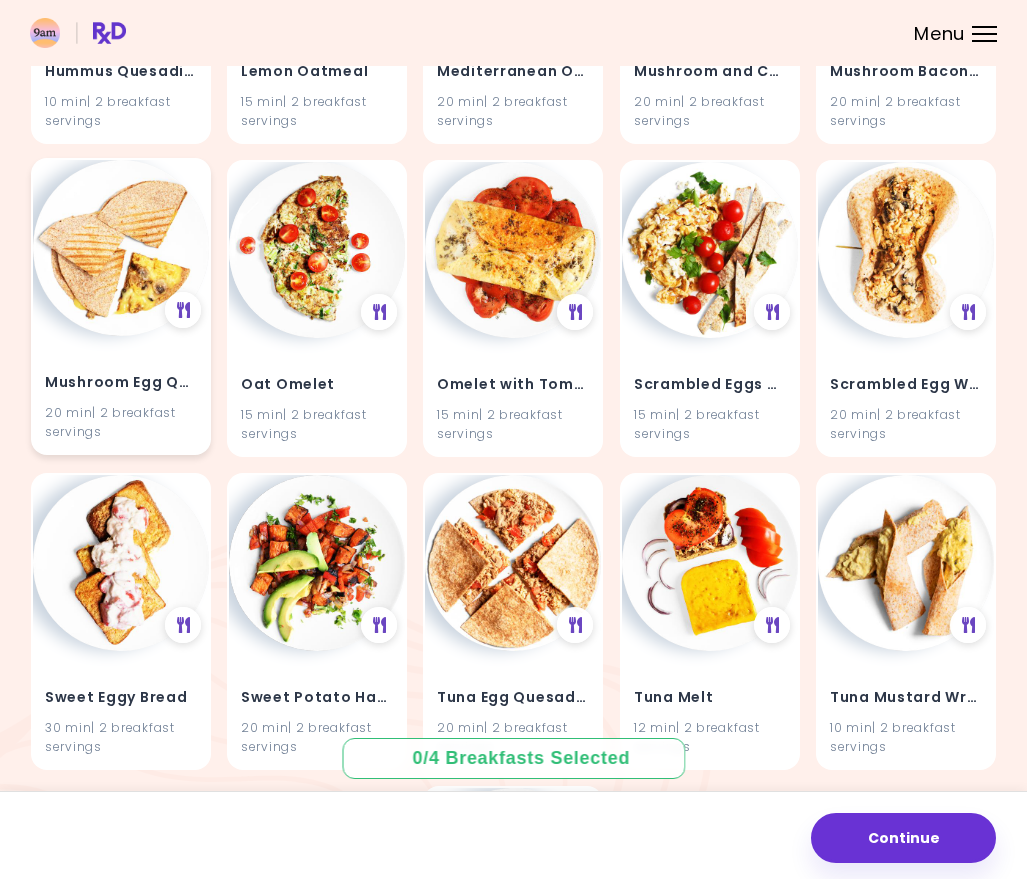click on "Mushroom Egg Quesadillas 20   min  |   2 breakfast servings" at bounding box center (121, 306) 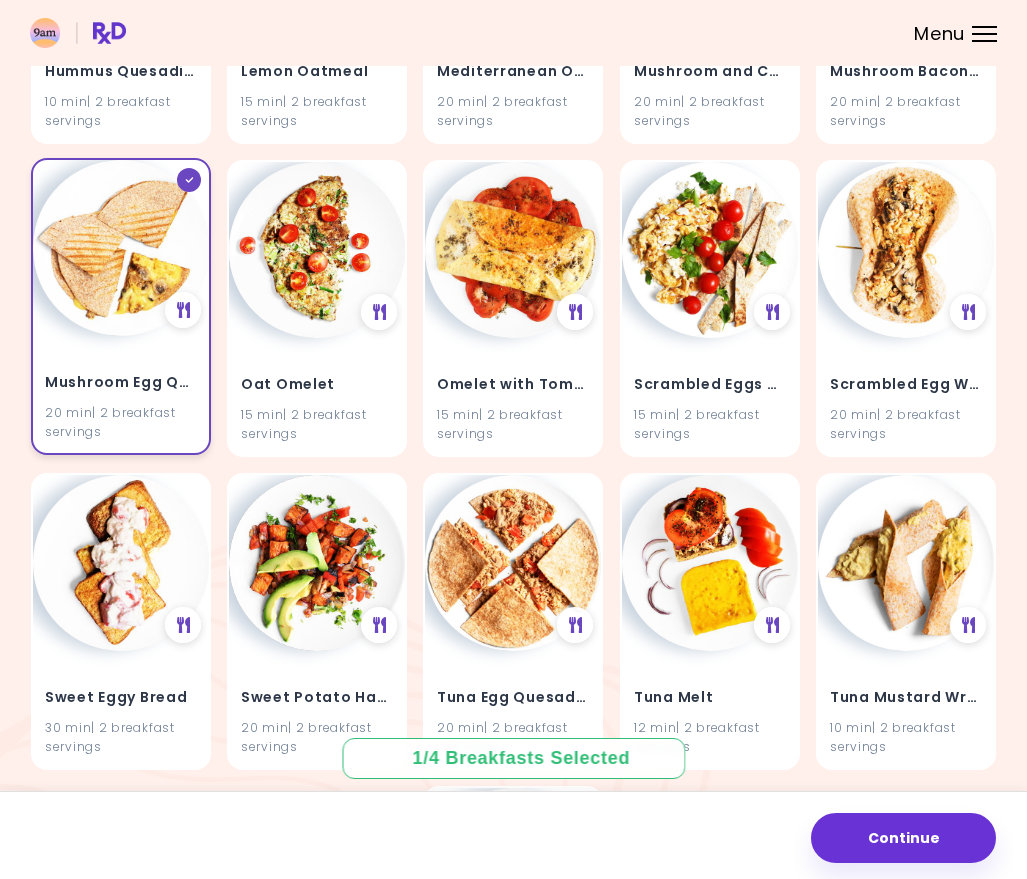 click at bounding box center (189, 180) 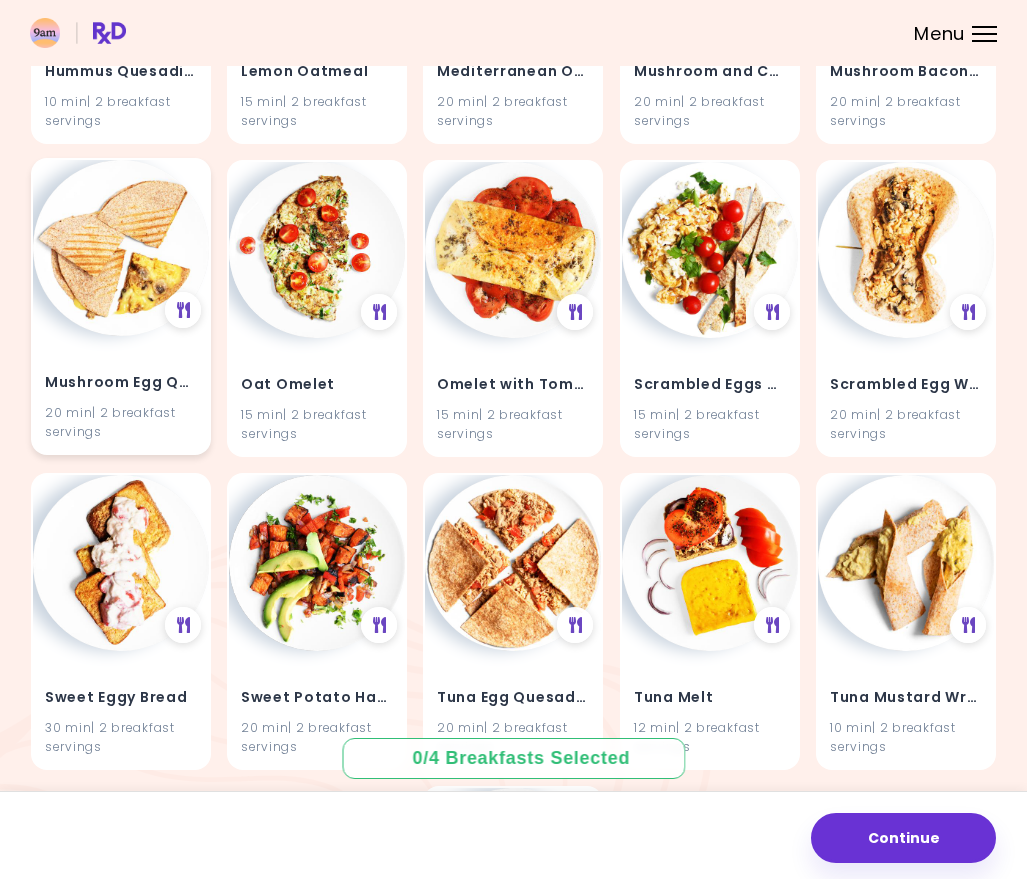 click on "Mushroom Egg Quesadillas 20   min  |   2 breakfast servings" at bounding box center (121, 306) 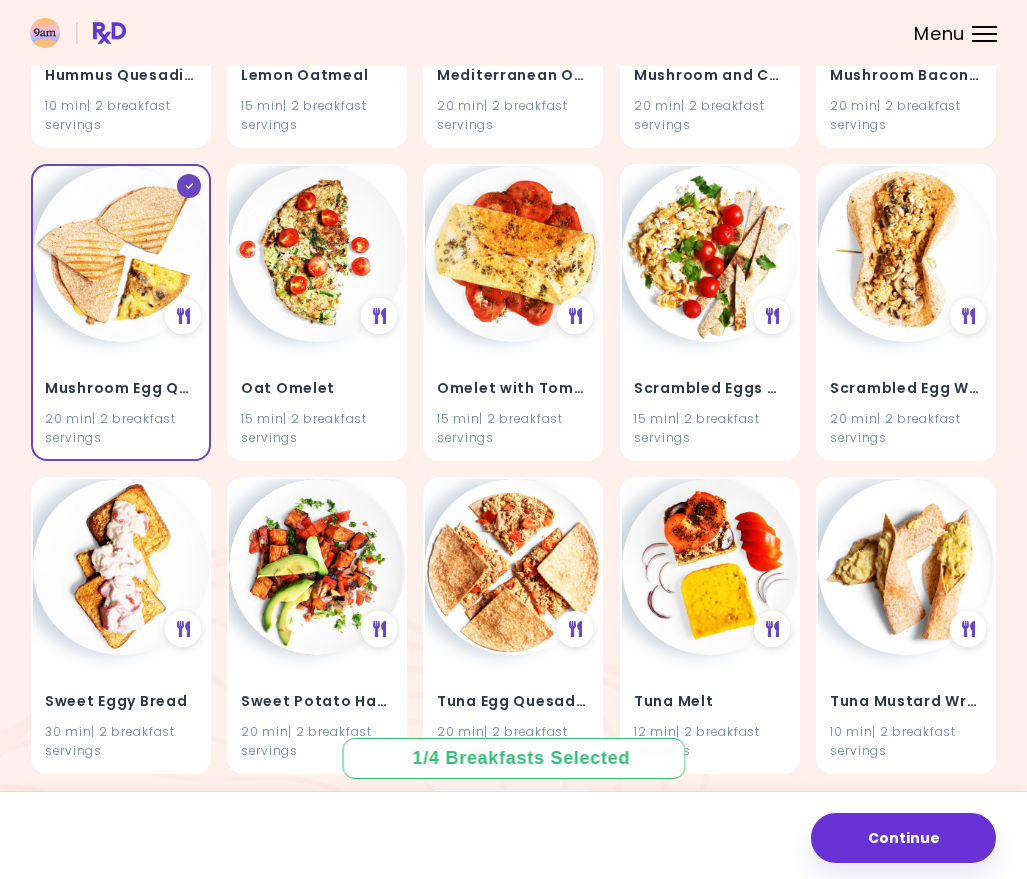 scroll, scrollTop: 0, scrollLeft: 0, axis: both 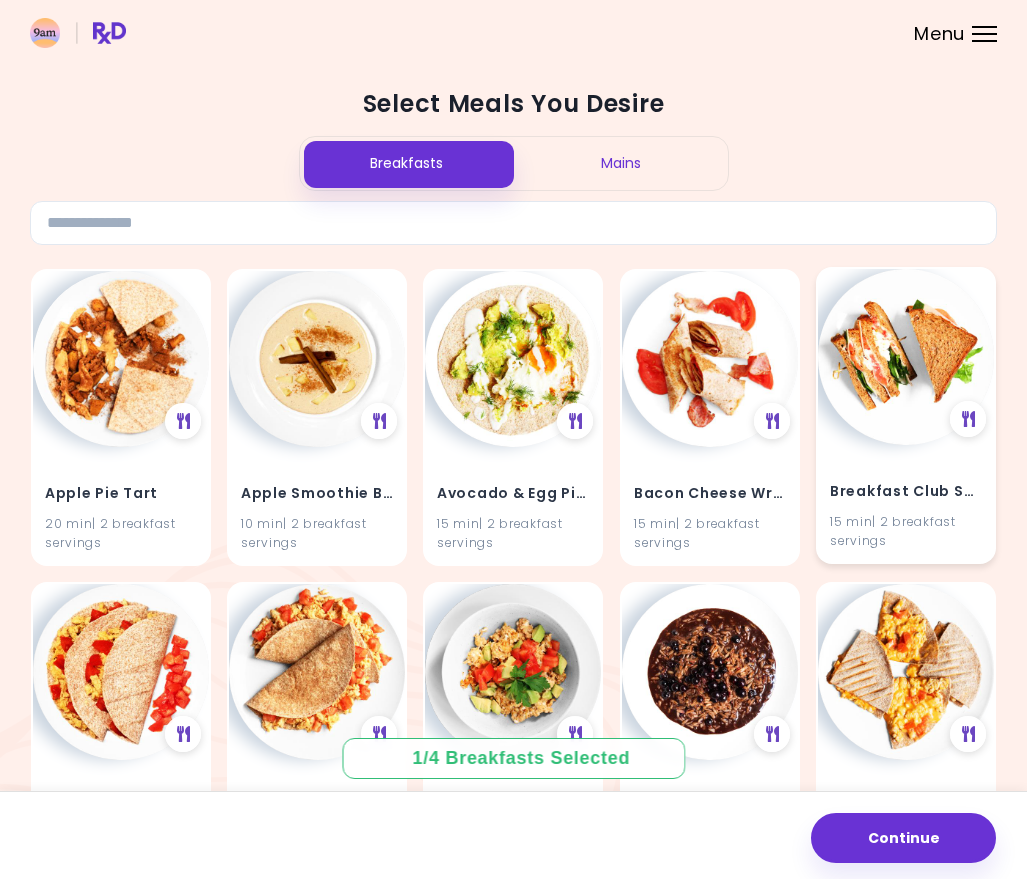 click on "Breakfast Club Sandwich 15   min  |   2 breakfast servings" at bounding box center (906, 415) 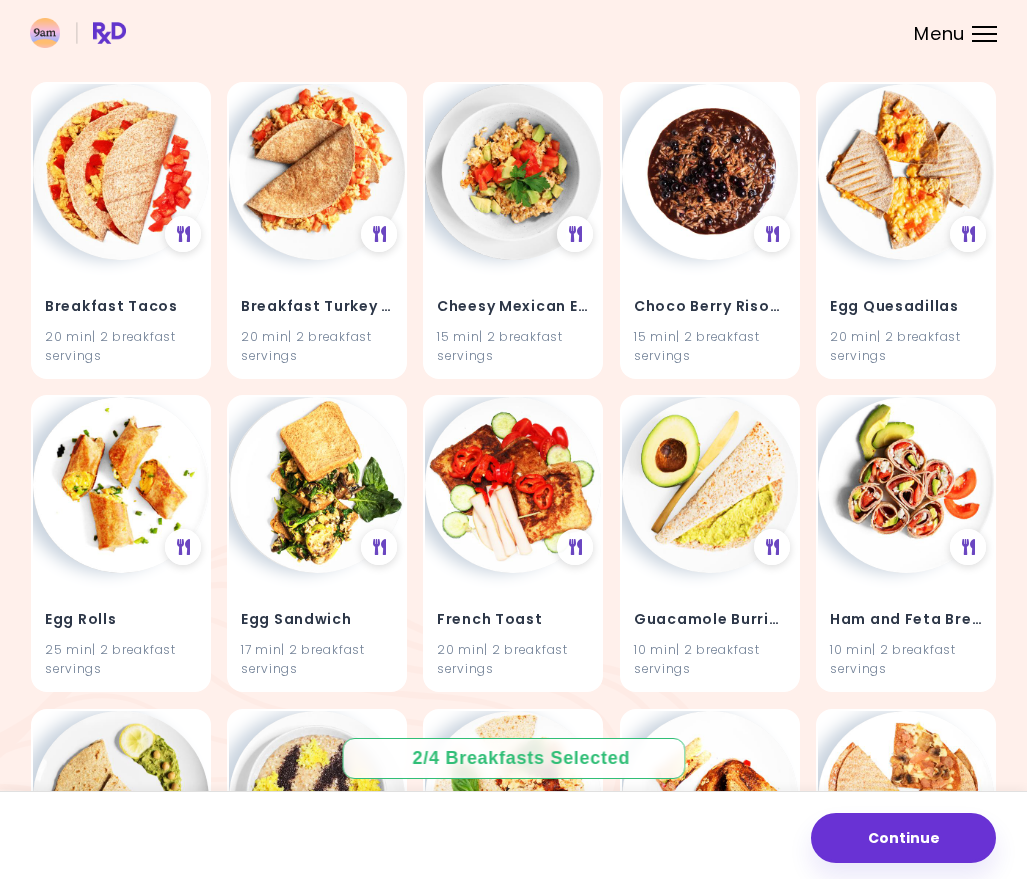 scroll, scrollTop: 503, scrollLeft: 0, axis: vertical 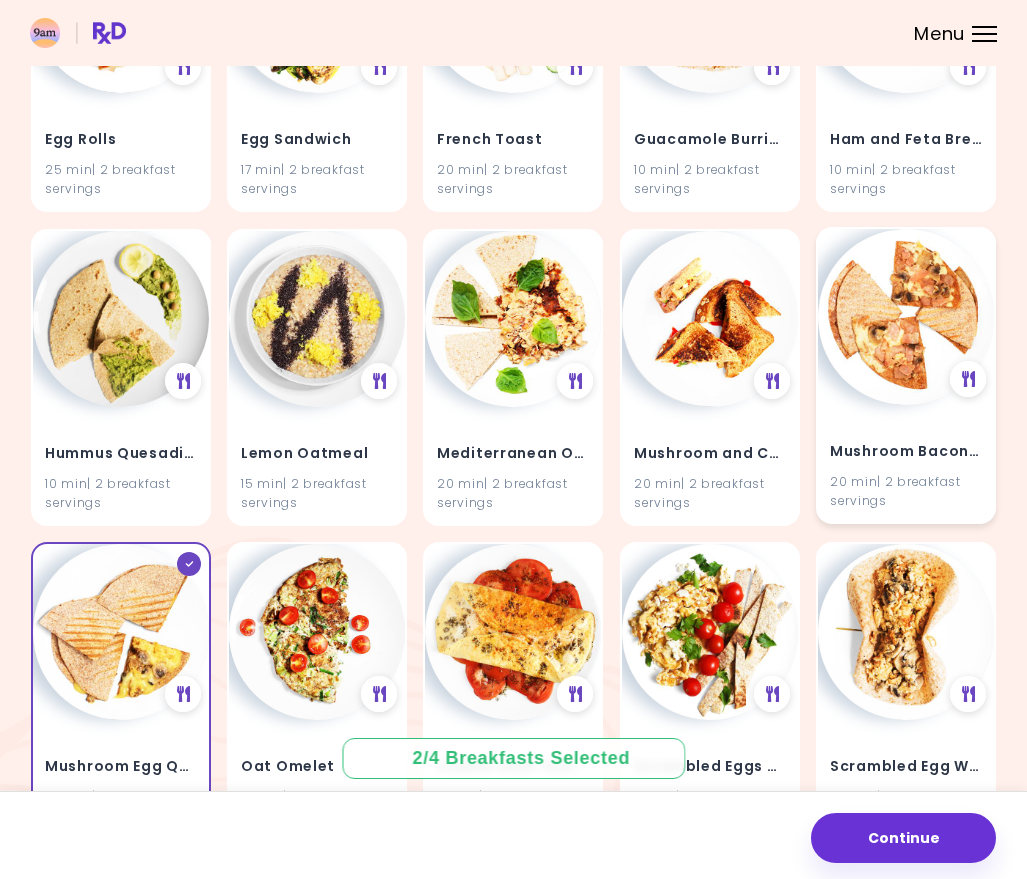 click on "Mushroom Bacon Quesadillas 20   min  |   2 breakfast servings" at bounding box center (906, 375) 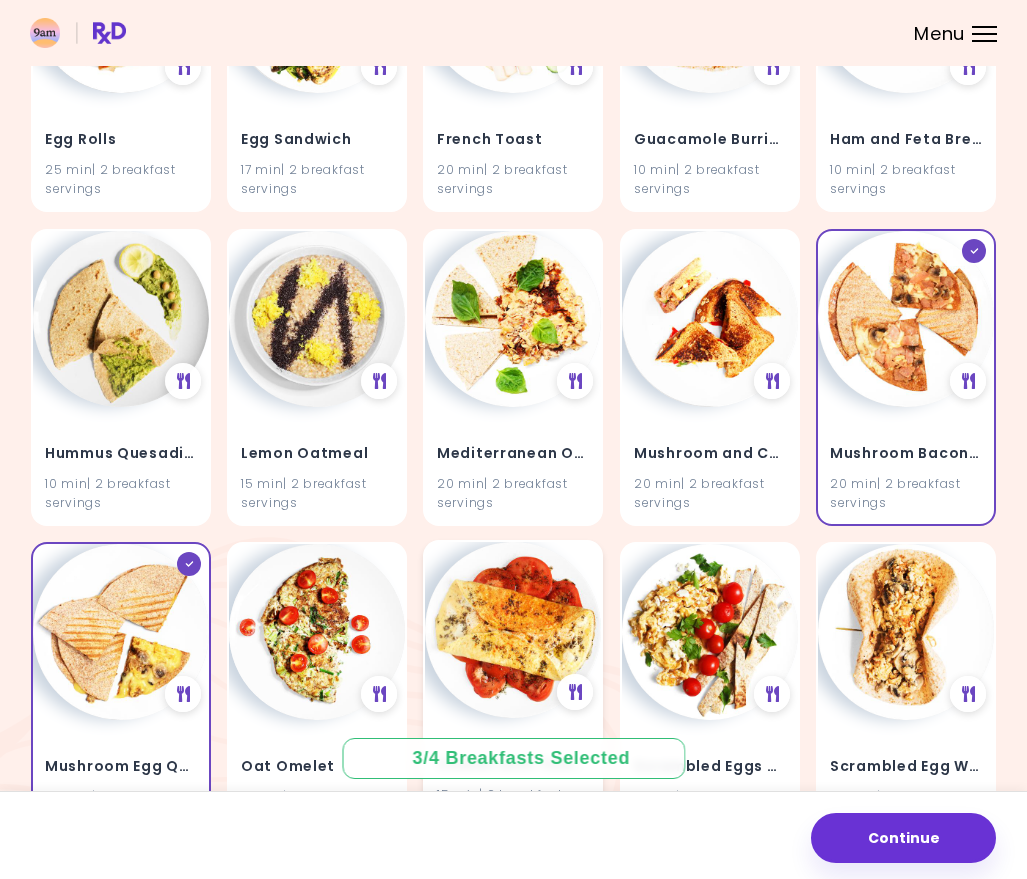 click on "Omelet with Tomato Salad 15   min  |   2 breakfast servings" at bounding box center [513, 688] 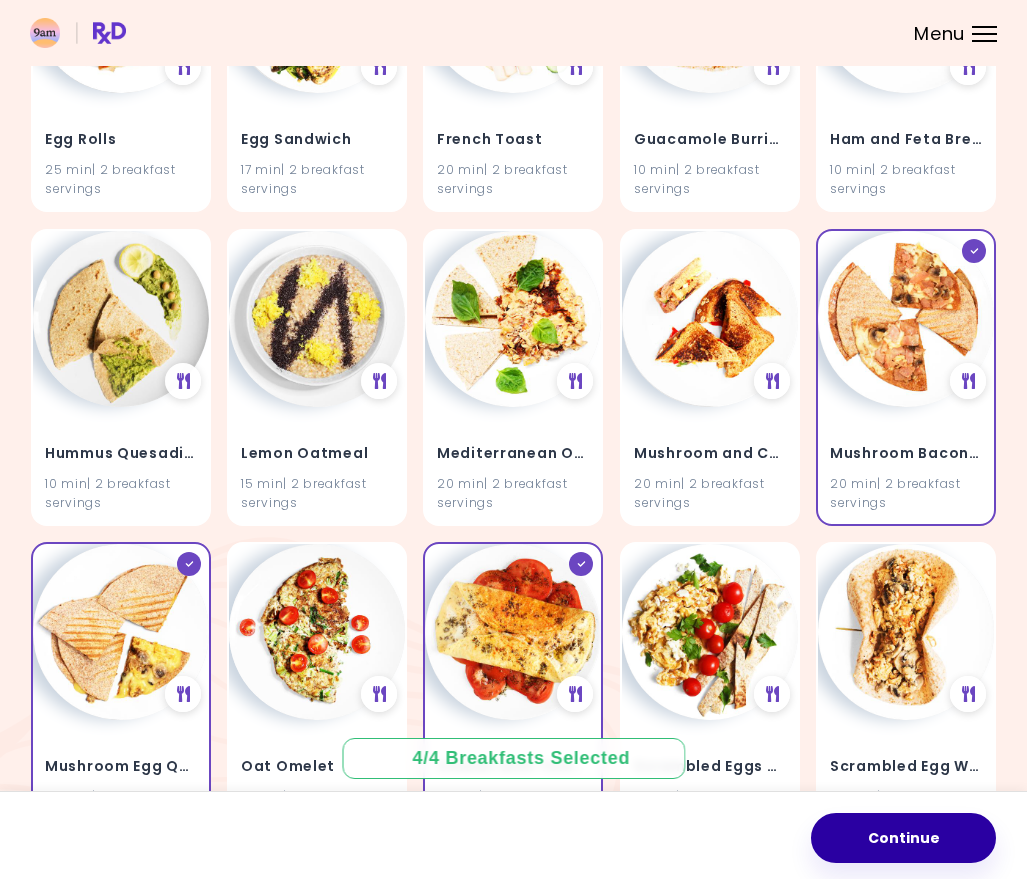 click on "Continue" at bounding box center [903, 838] 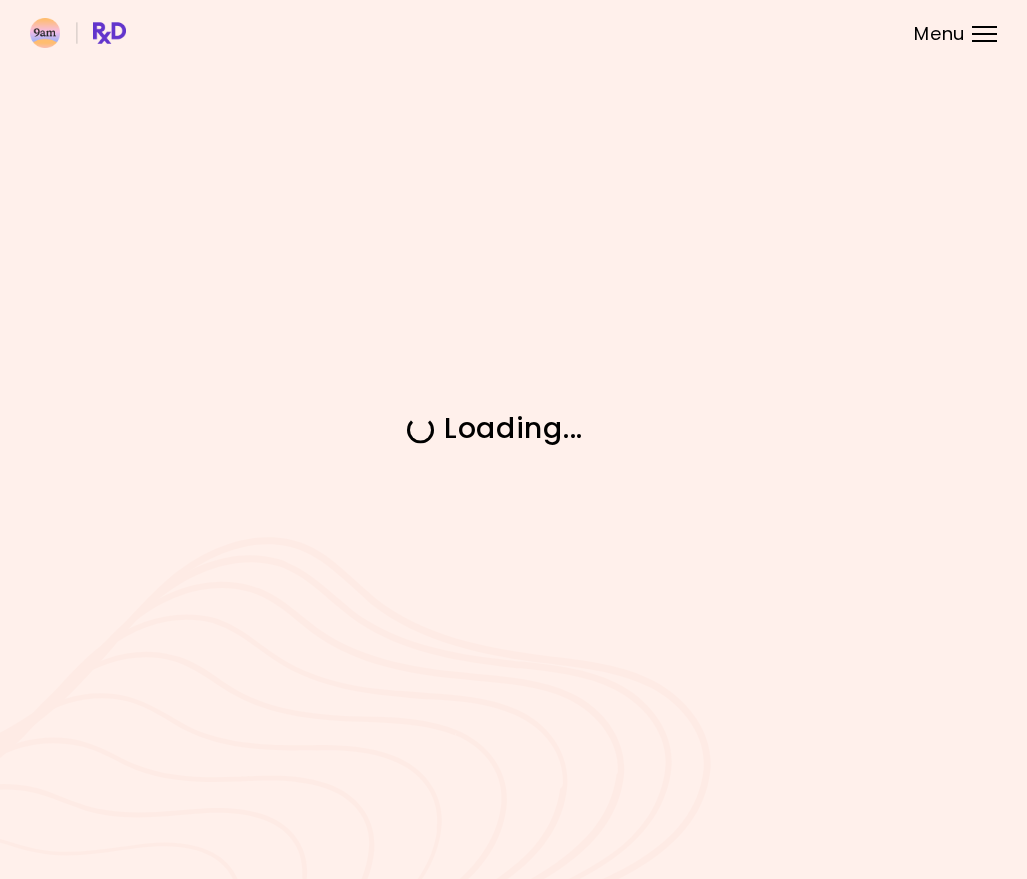 scroll, scrollTop: 0, scrollLeft: 0, axis: both 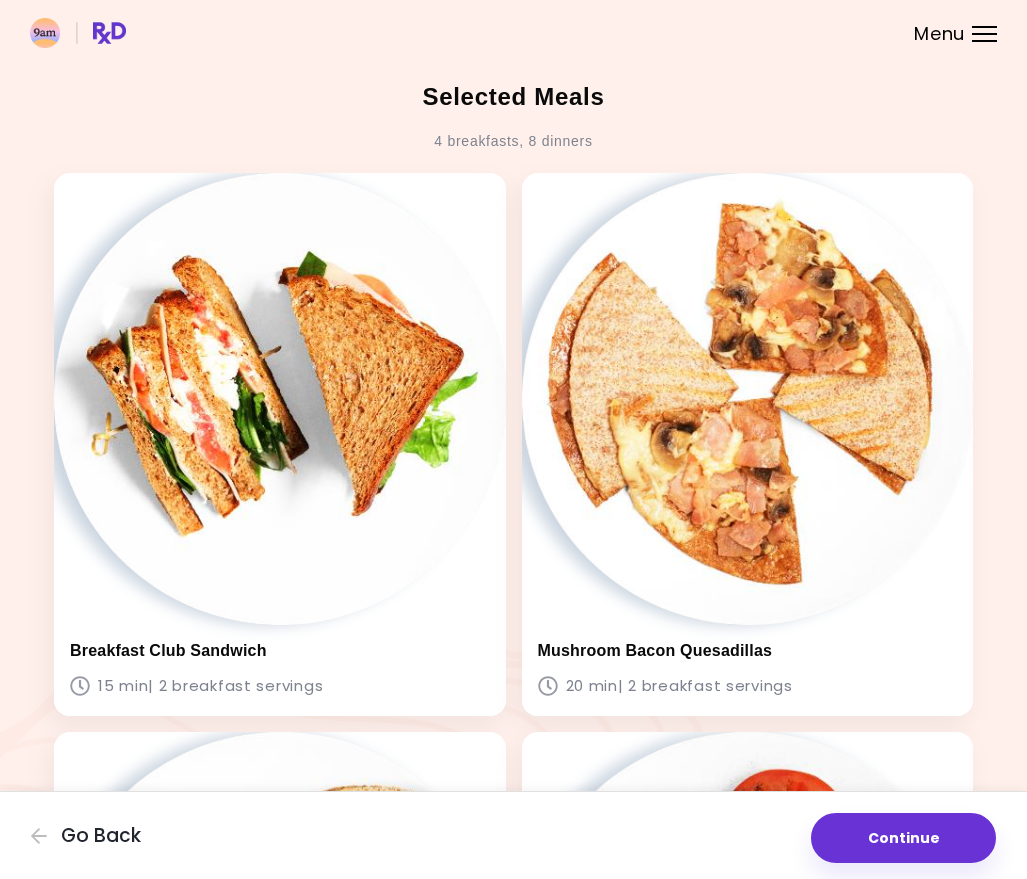 click on "Menu" at bounding box center [984, 34] 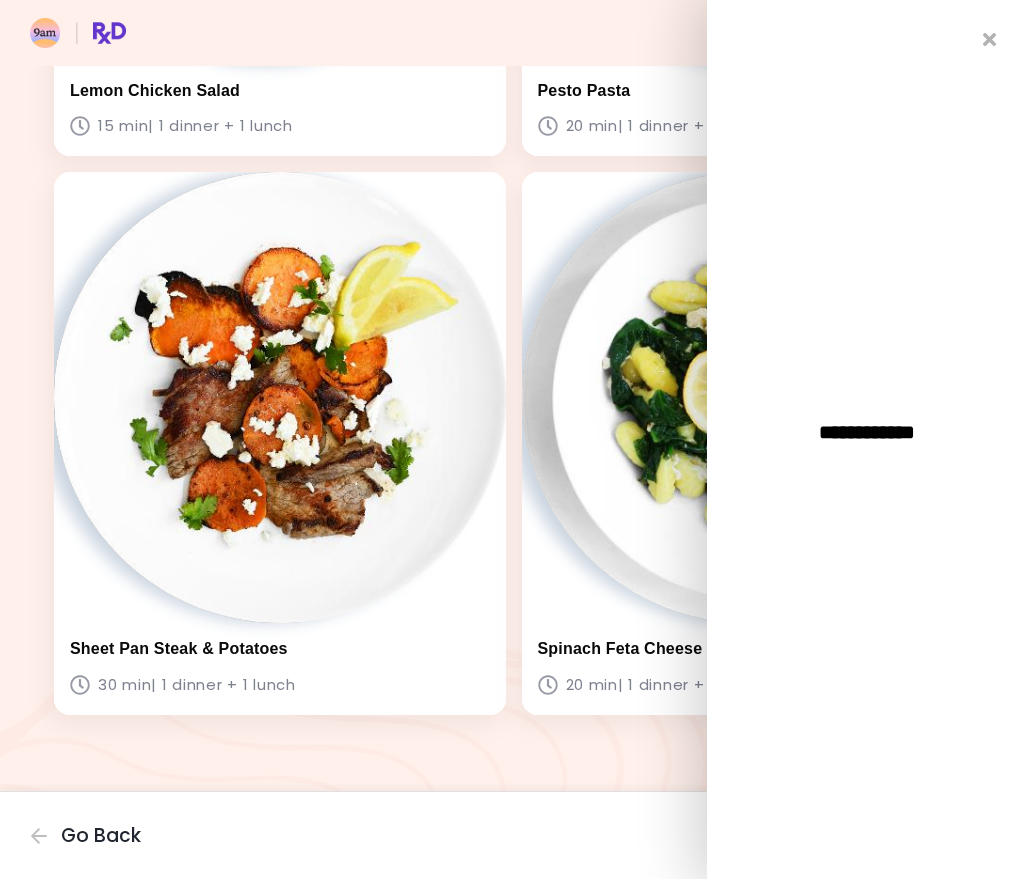 scroll, scrollTop: 0, scrollLeft: 0, axis: both 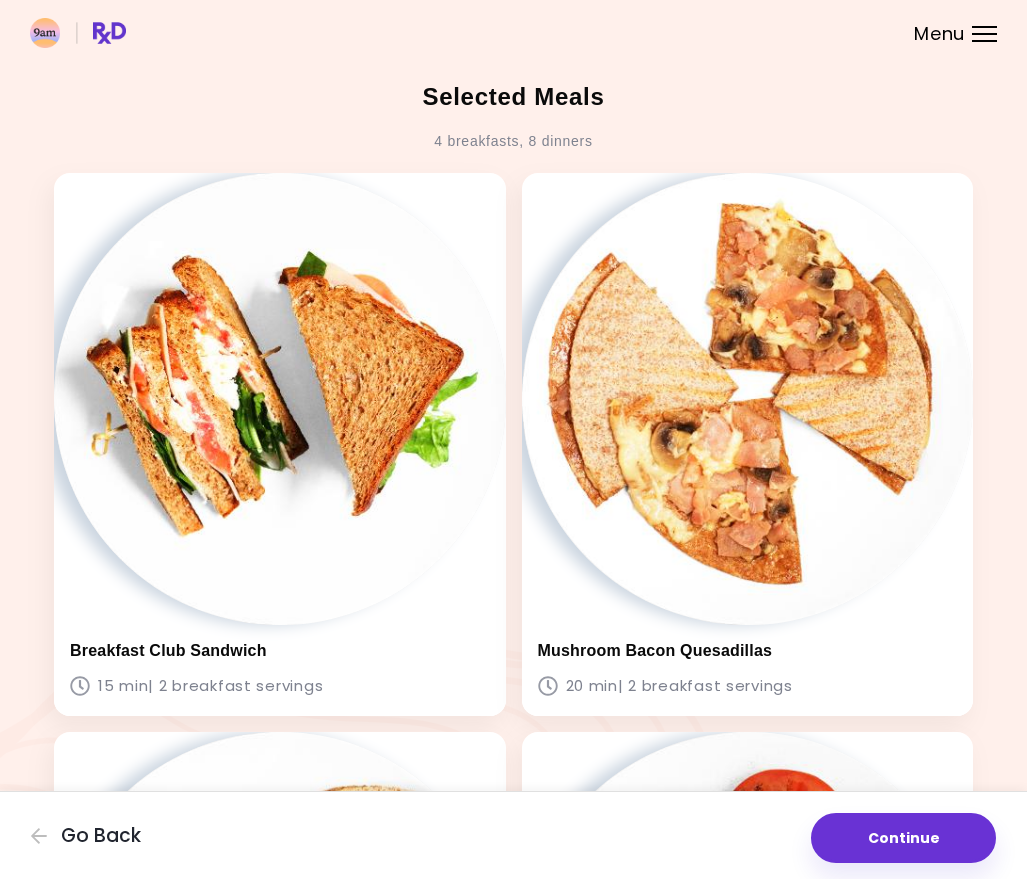 click on "Menu" at bounding box center [984, 34] 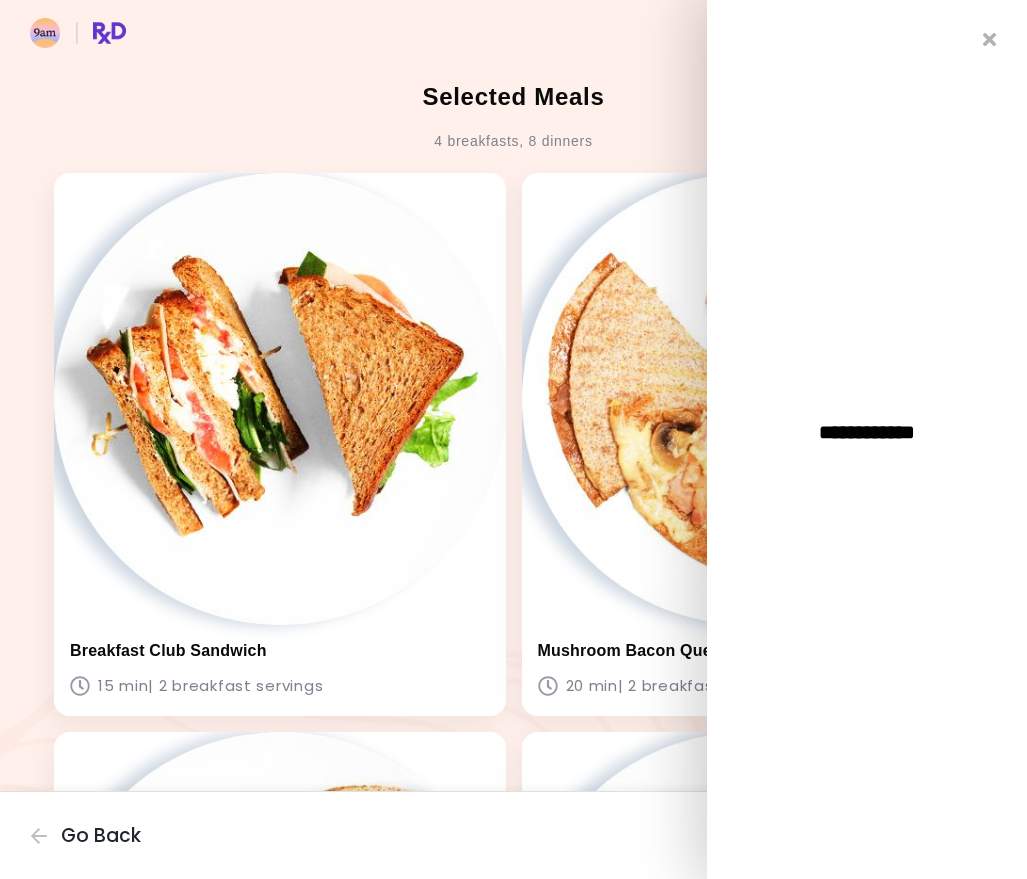 drag, startPoint x: 212, startPoint y: 23, endPoint x: 223, endPoint y: 26, distance: 11.401754 